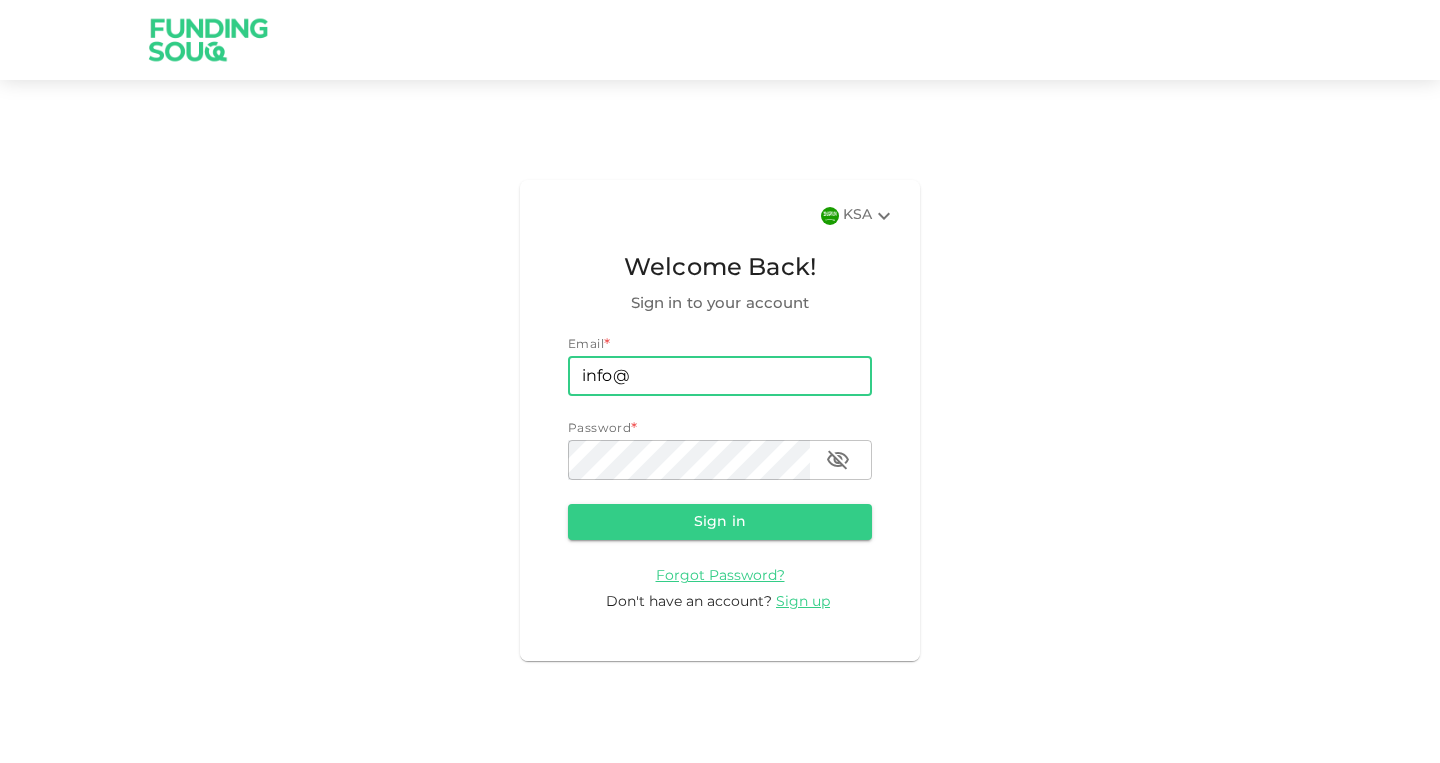 scroll, scrollTop: 0, scrollLeft: 0, axis: both 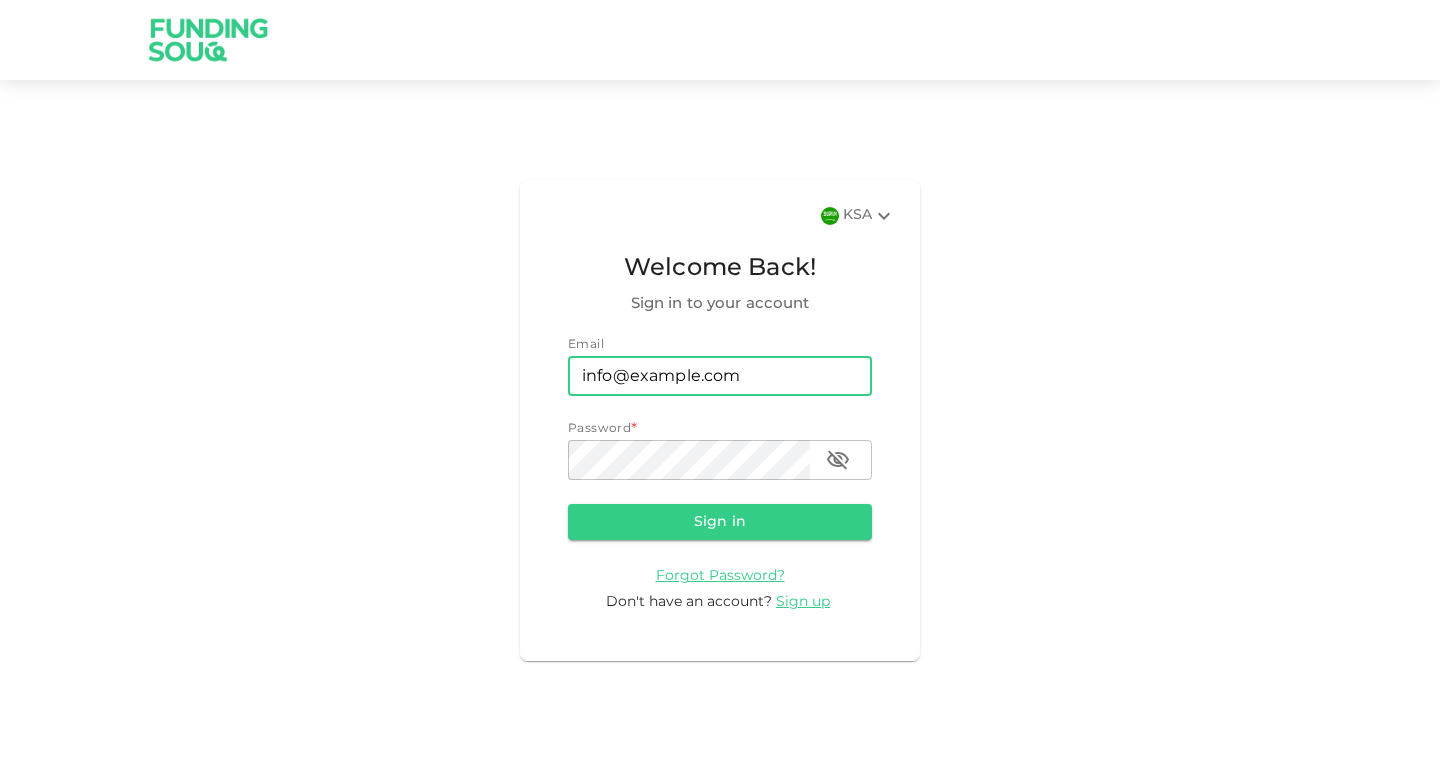 type on "info@example.com" 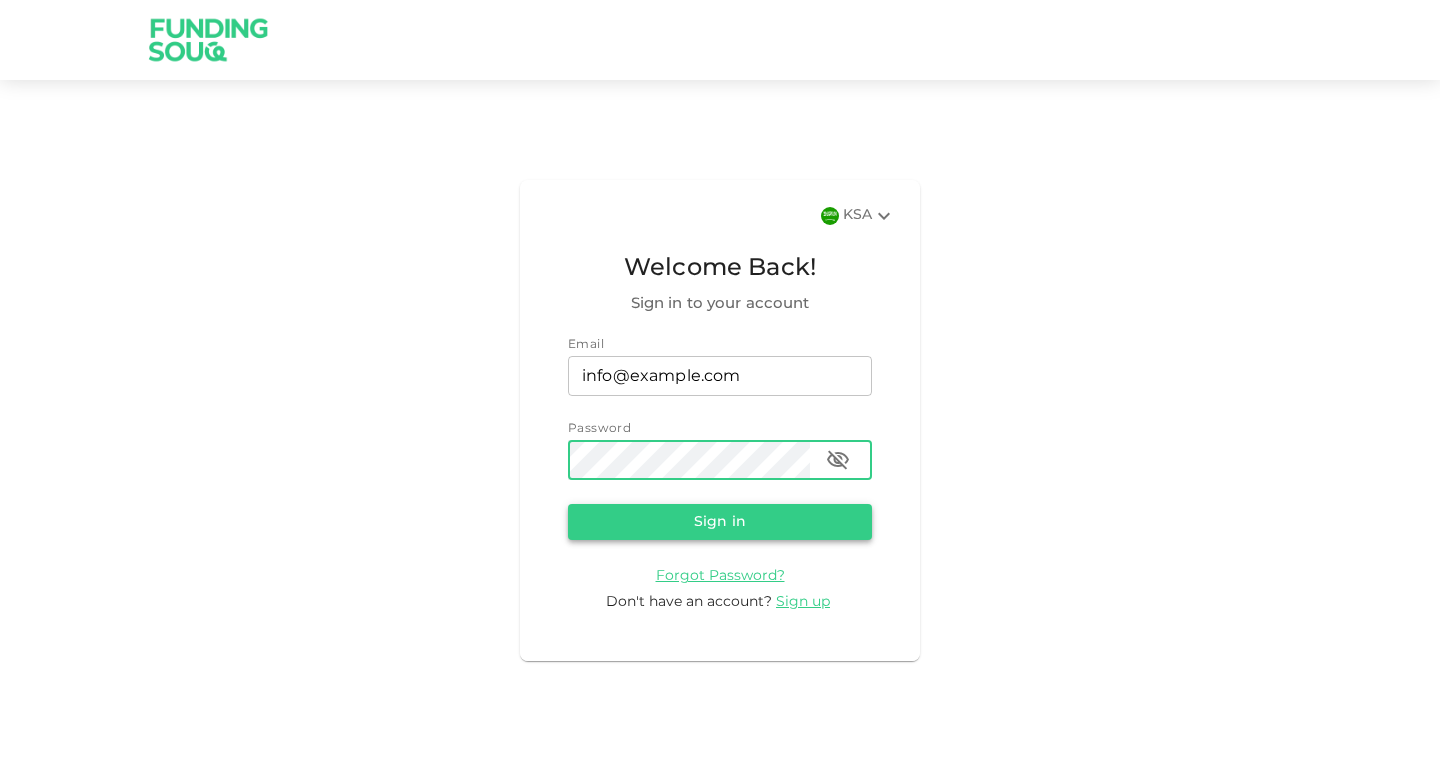 click on "Sign in" at bounding box center [720, 522] 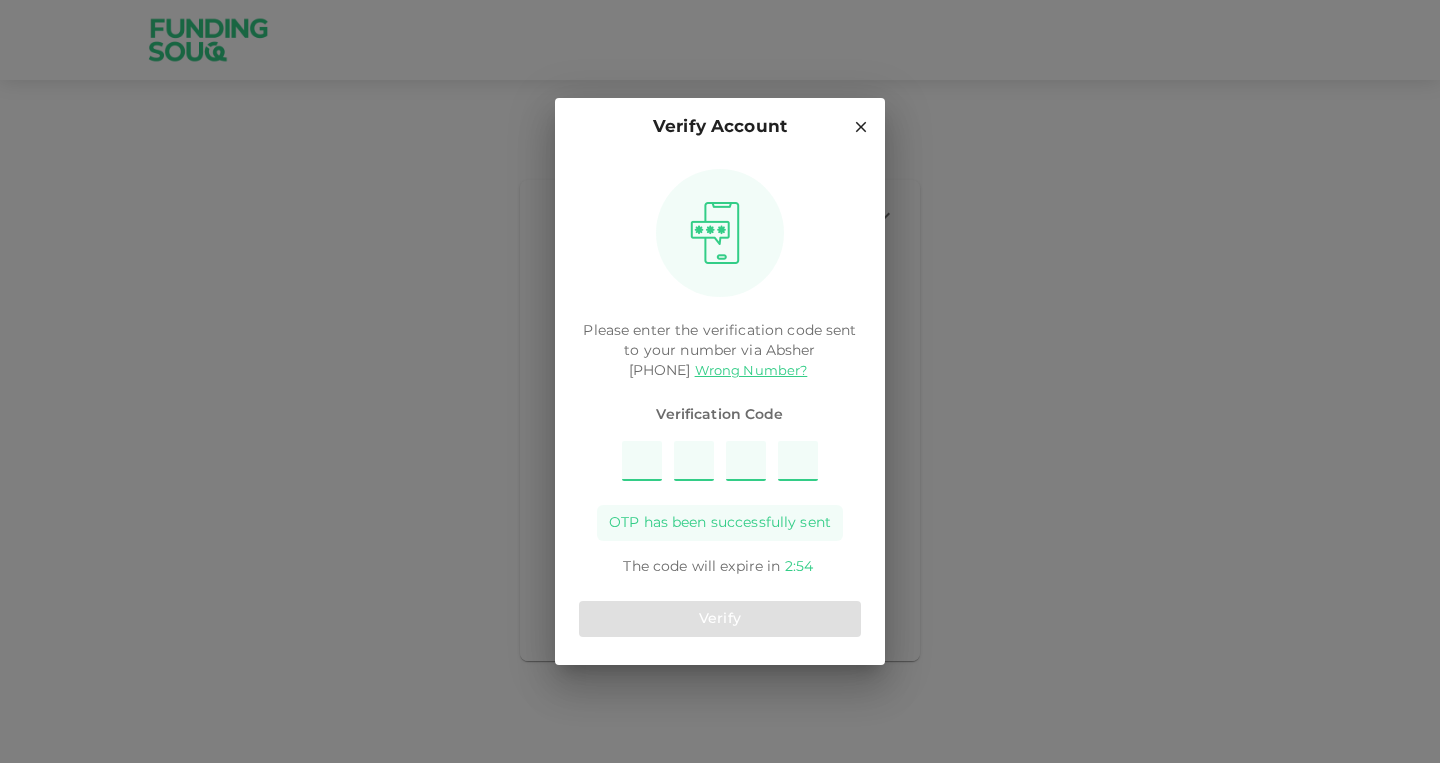 type on "8" 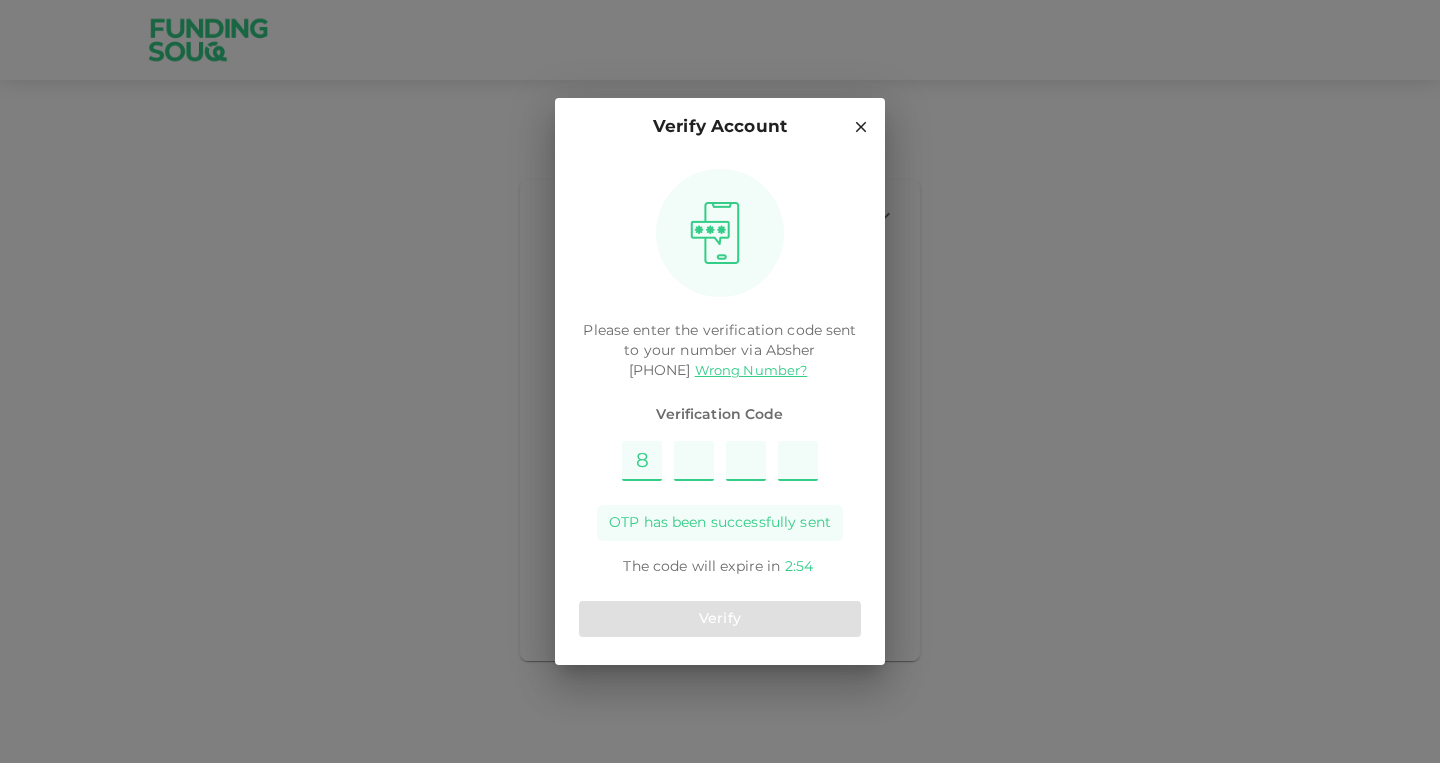 type on "3" 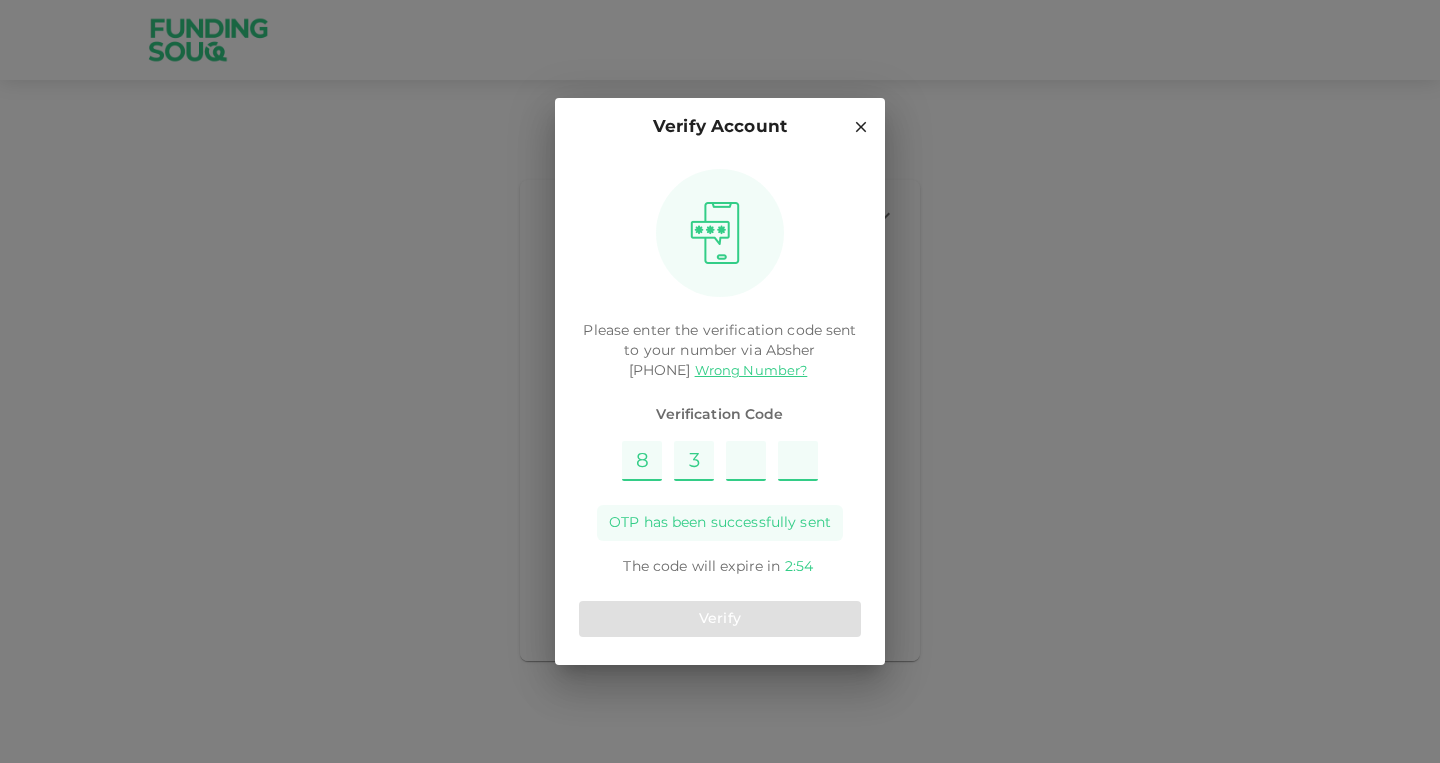 type on "2" 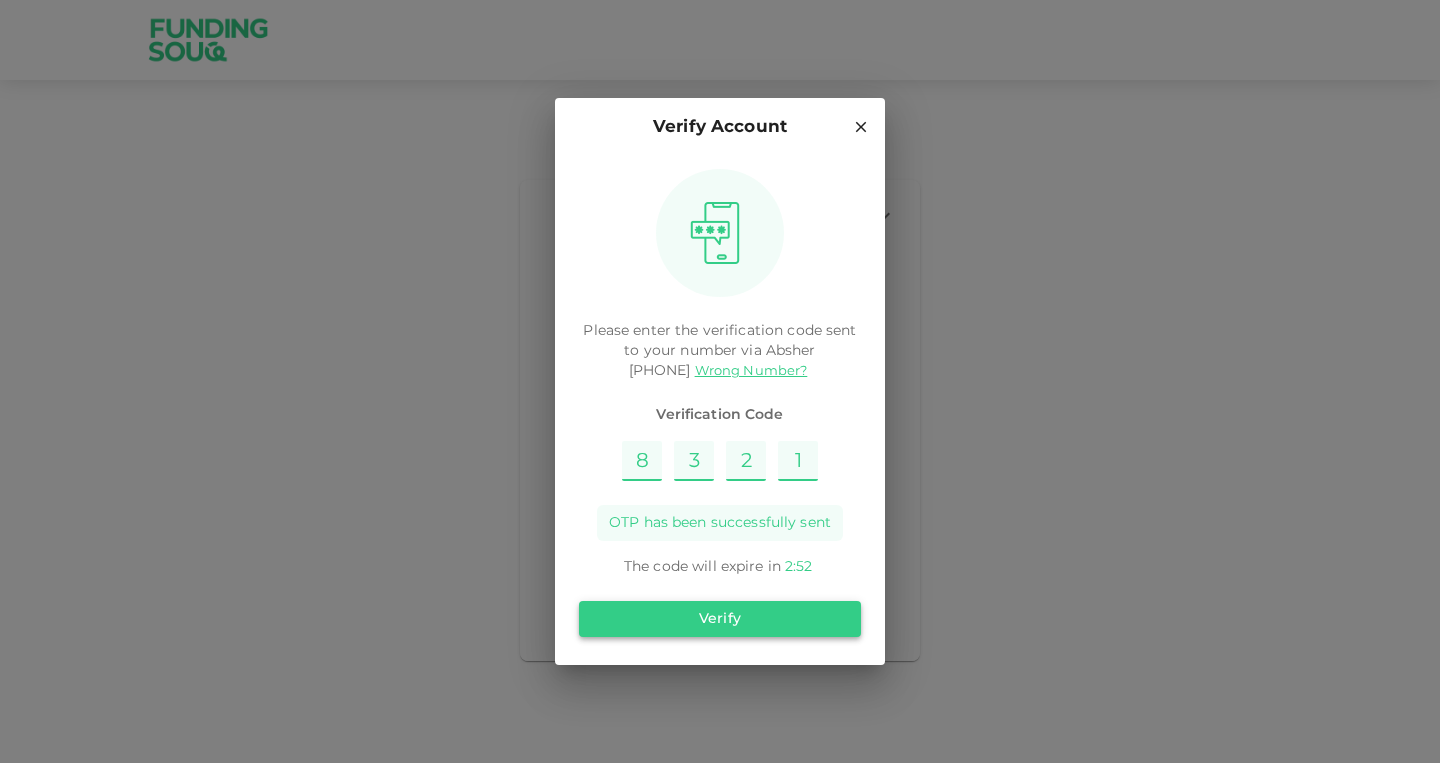 type on "1" 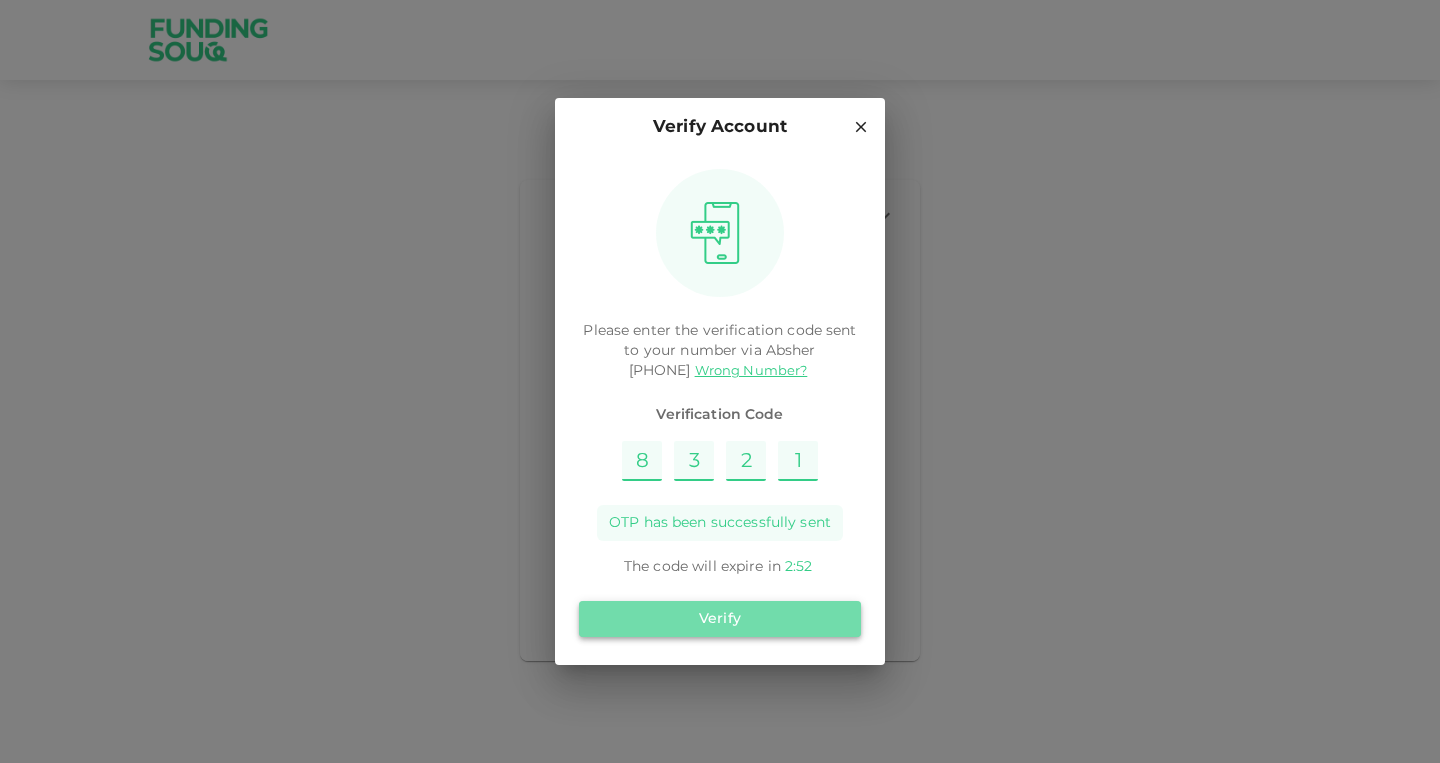 click on "Verify" at bounding box center (720, 619) 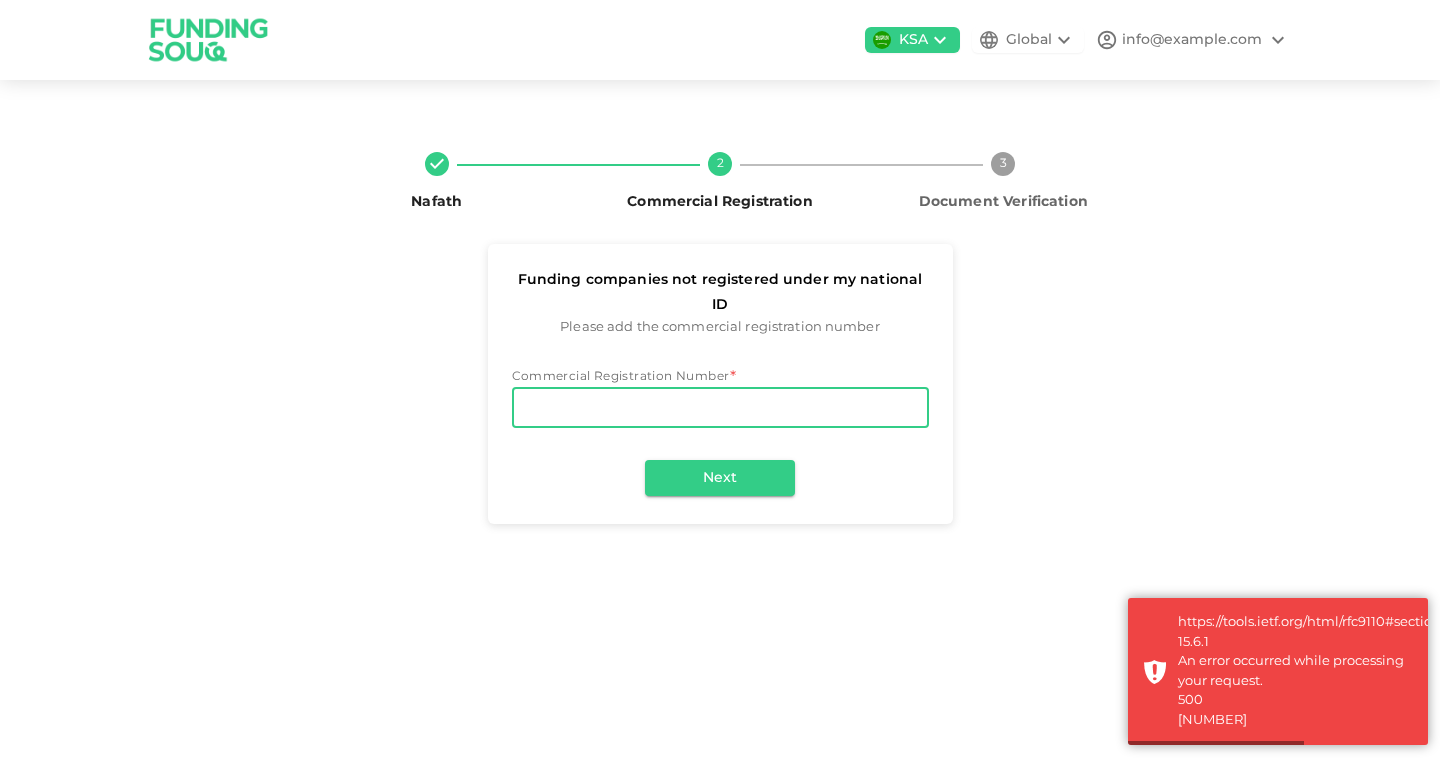 click on "Commercial Registration Number" at bounding box center (720, 408) 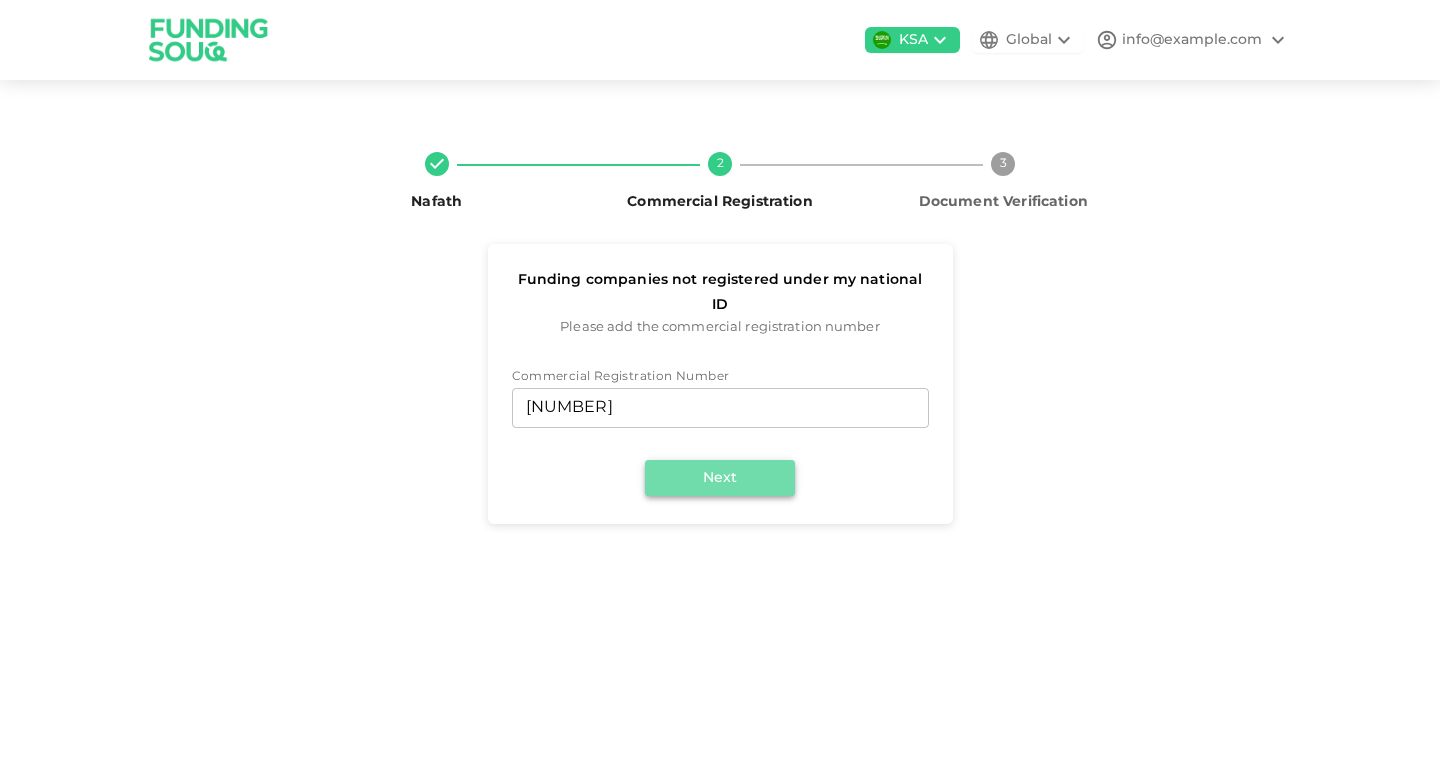 click on "Next" at bounding box center [720, 478] 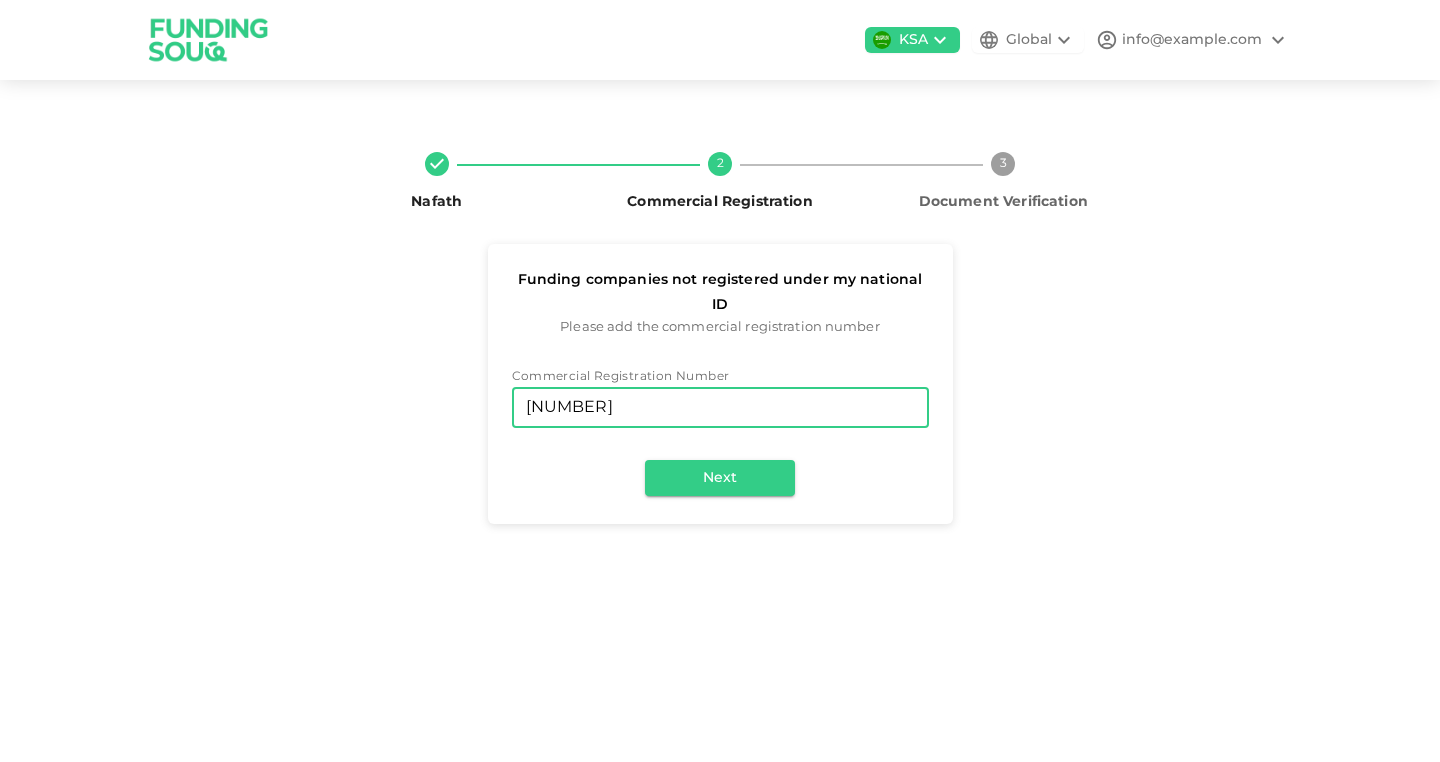 click on "1010879773" at bounding box center [720, 408] 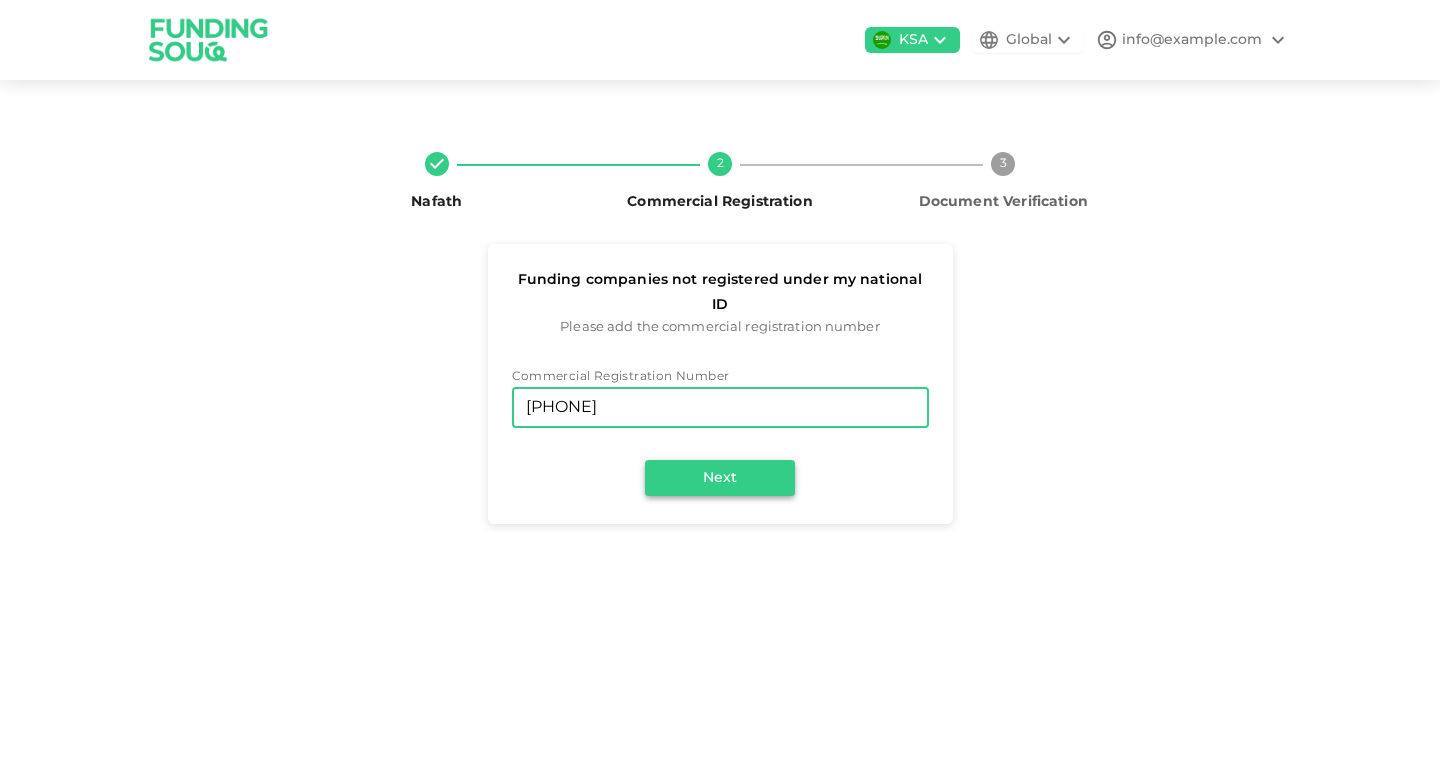 type on "7035273569" 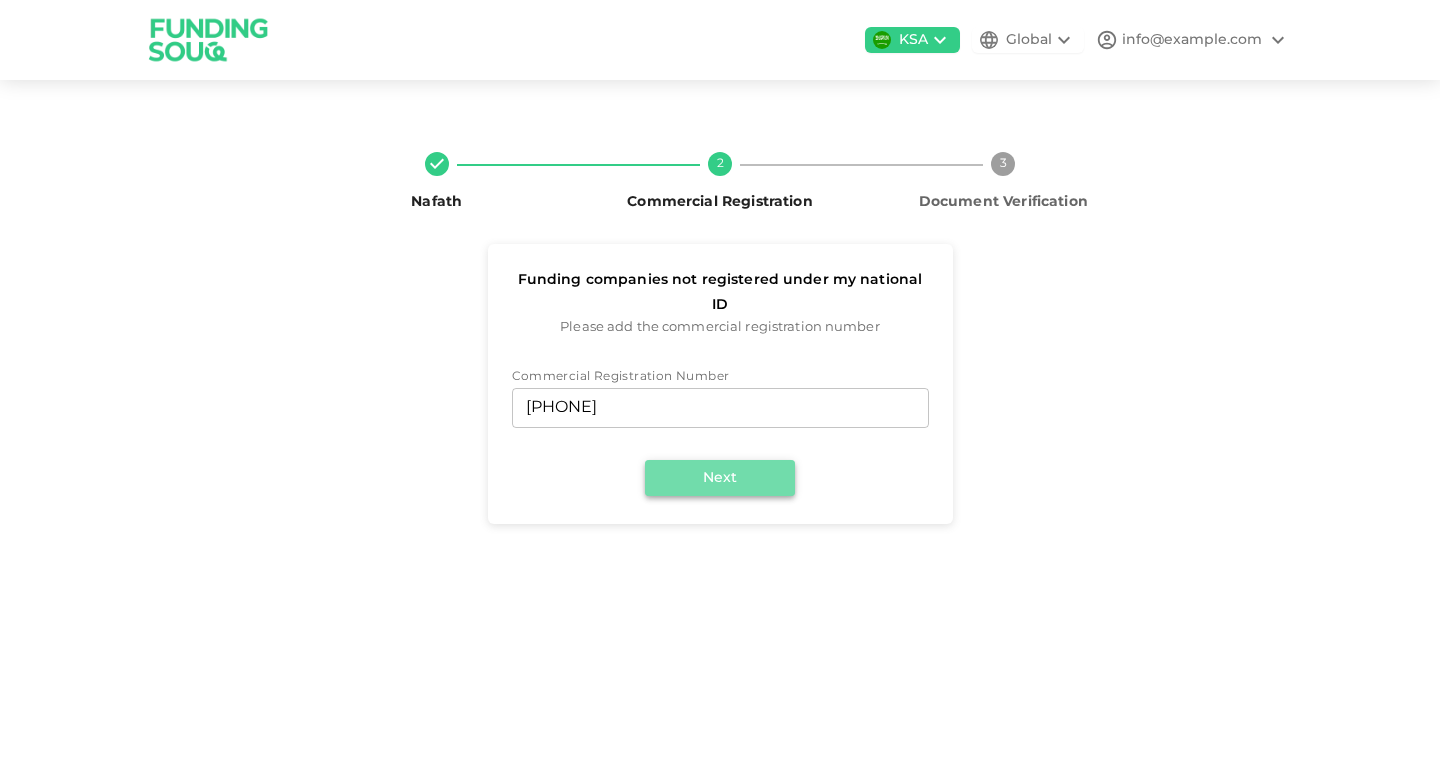 click on "Next" at bounding box center (720, 478) 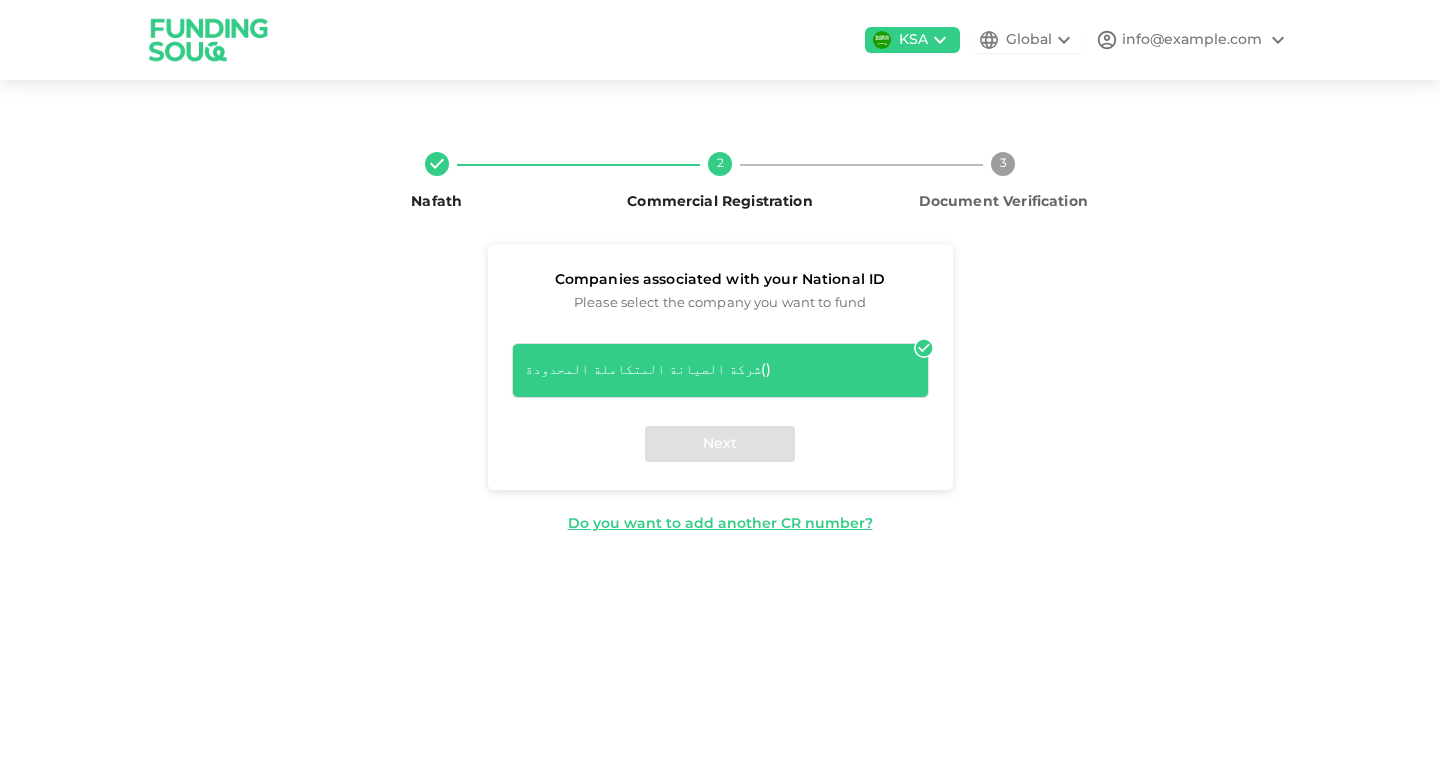 click on "شركة الصيانة المتكاملة المحدودة  ( )" at bounding box center [720, 370] 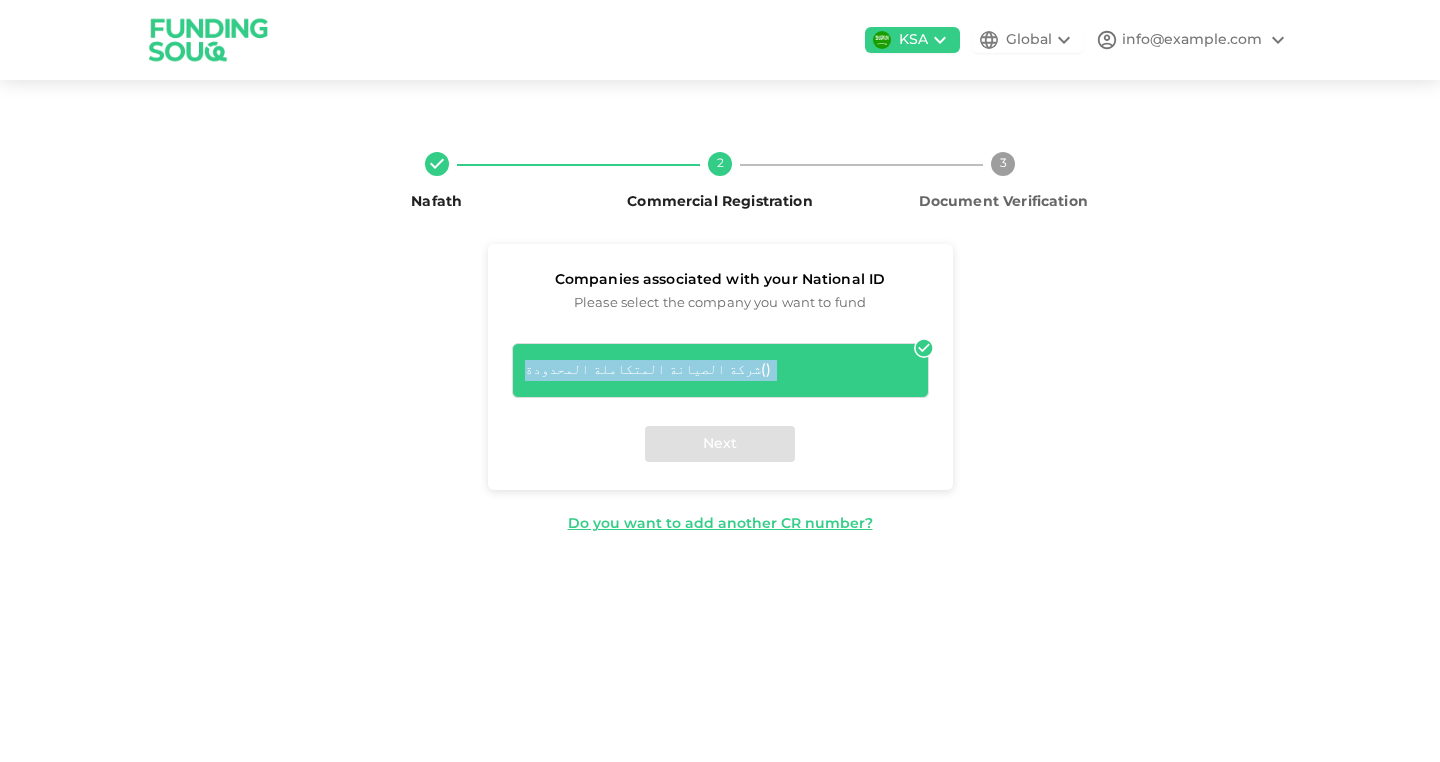 click on "شركة الصيانة المتكاملة المحدودة  ( )" at bounding box center [720, 370] 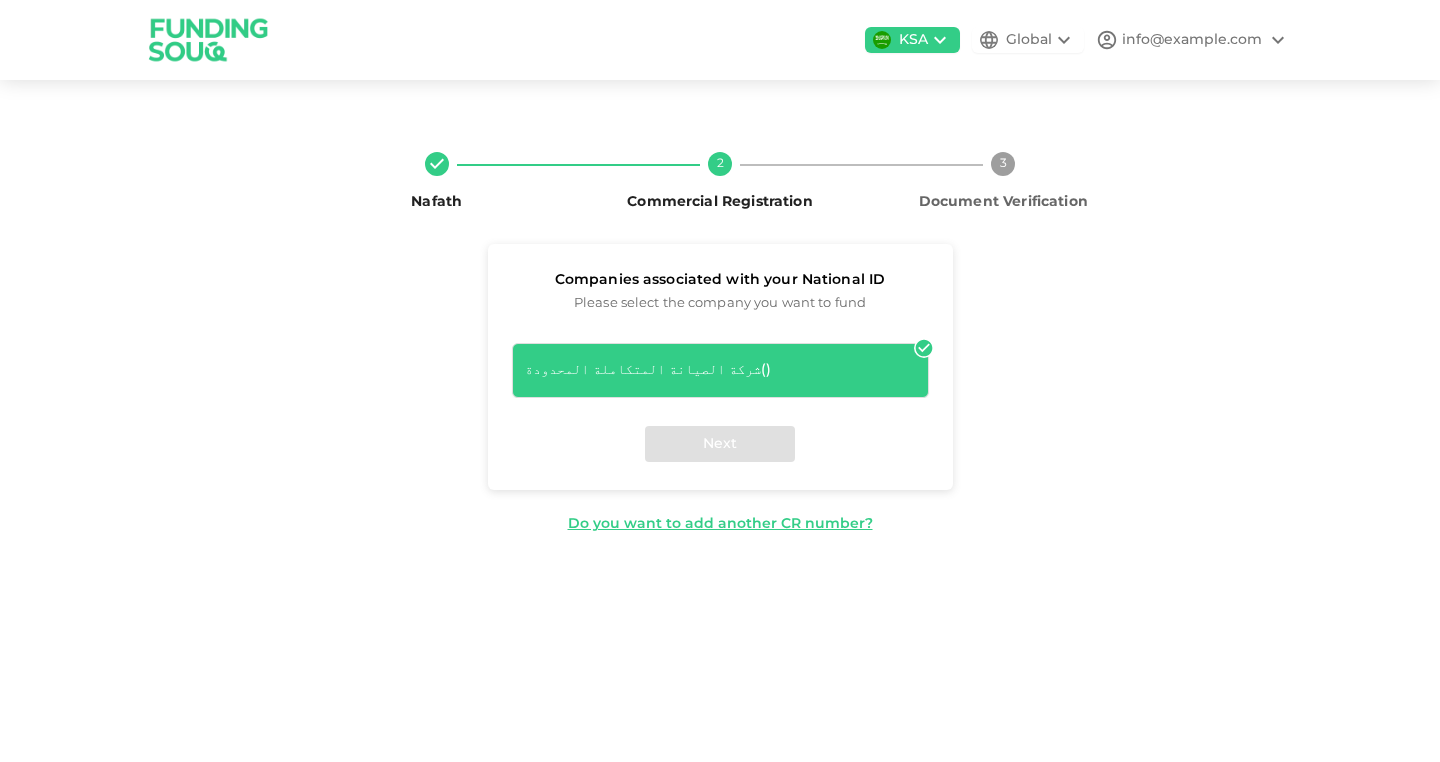 click on "Companies associated with your National ID   Please select the company you want to fund شركة الصيانة المتكاملة المحدودة  ( )  Next Do you want to add another CR number?" at bounding box center [720, 389] 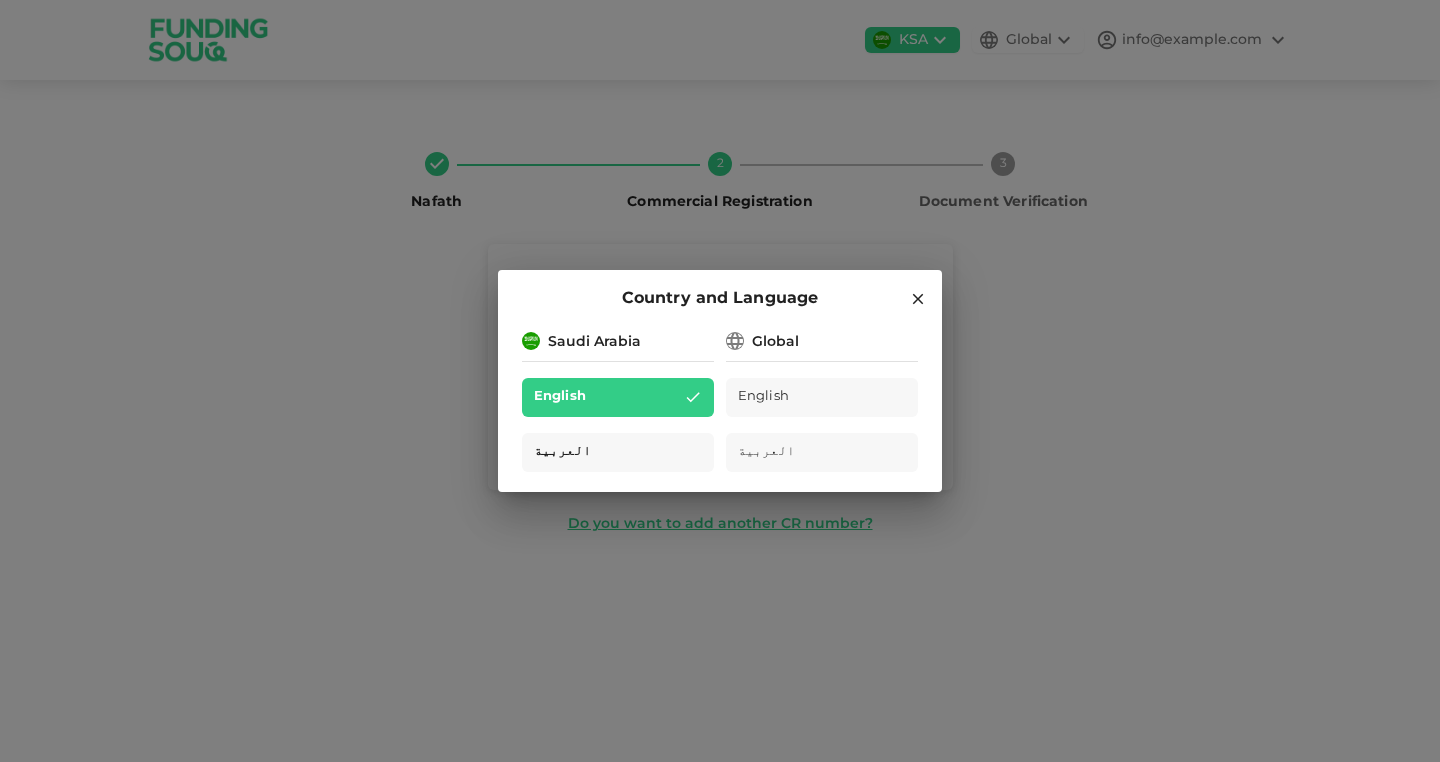 click on "العربية" at bounding box center [618, 452] 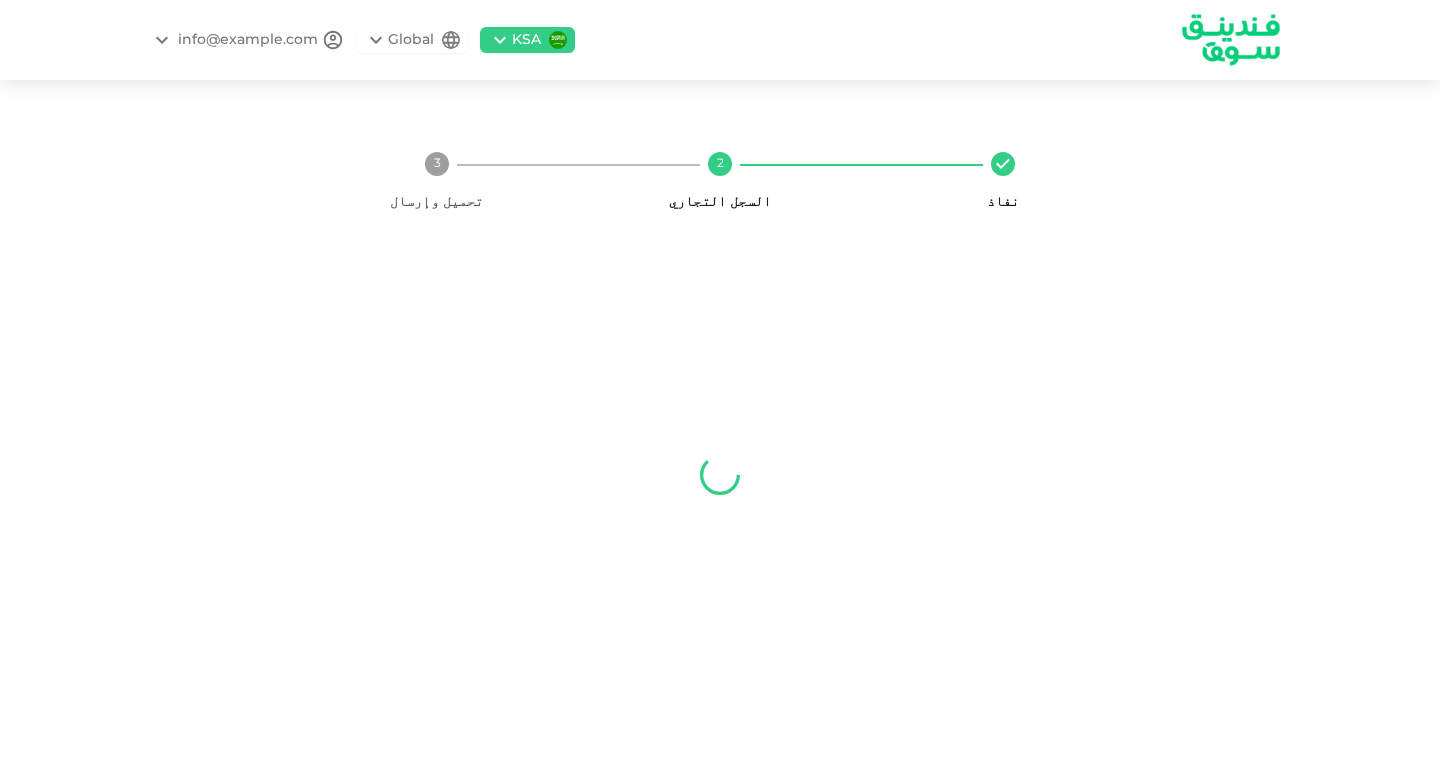 scroll, scrollTop: 0, scrollLeft: 0, axis: both 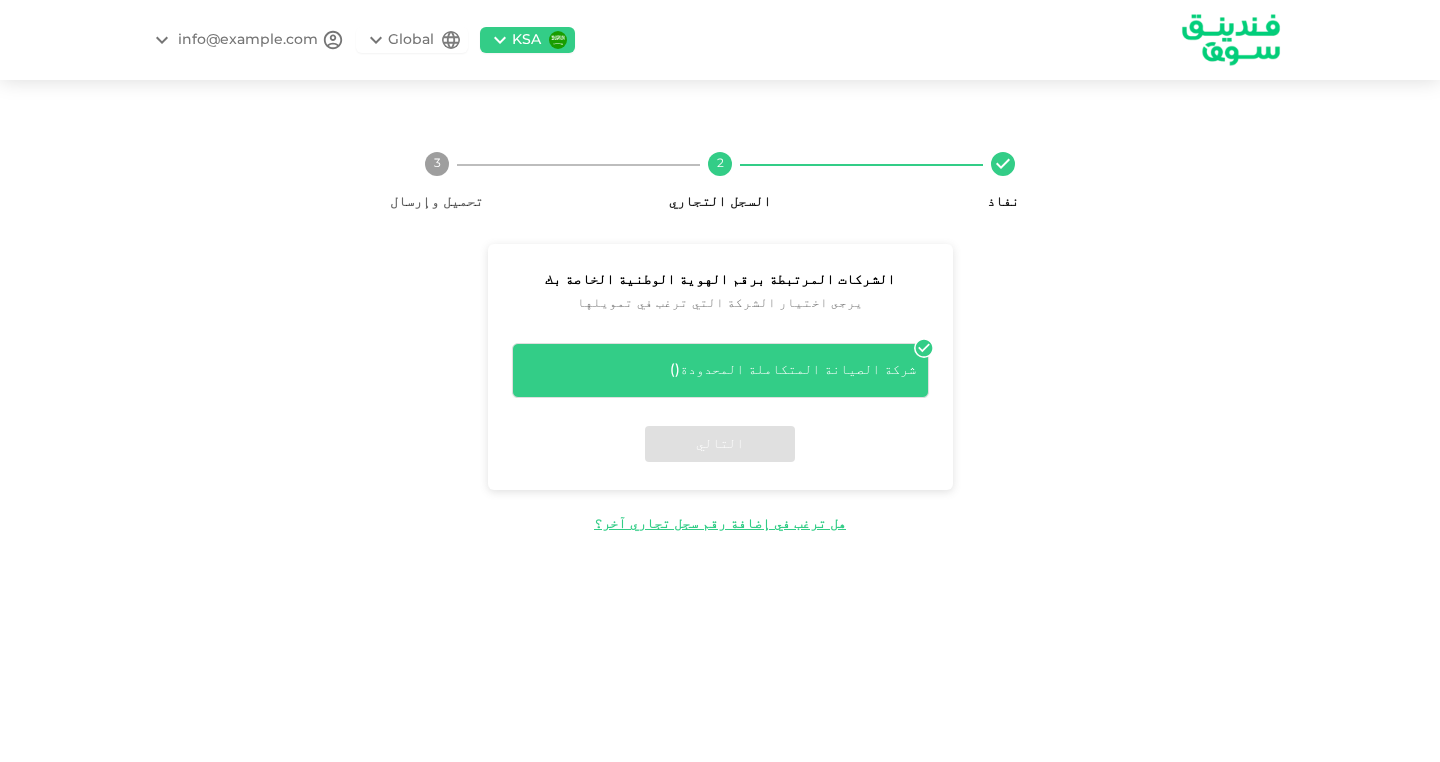 click on "شركة الصيانة المتكاملة المحدودة  ( )" at bounding box center [720, 370] 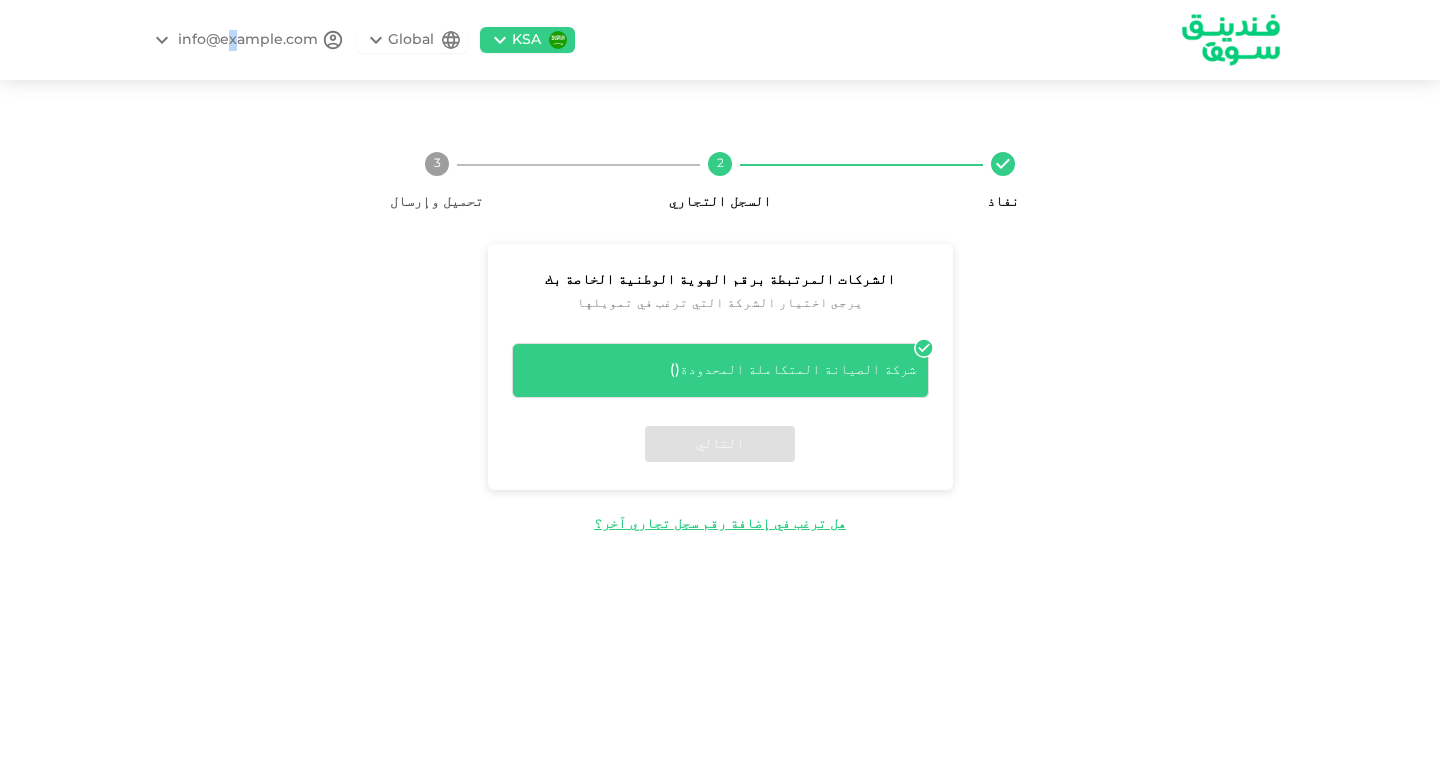 click on "info@example.com" at bounding box center [248, 40] 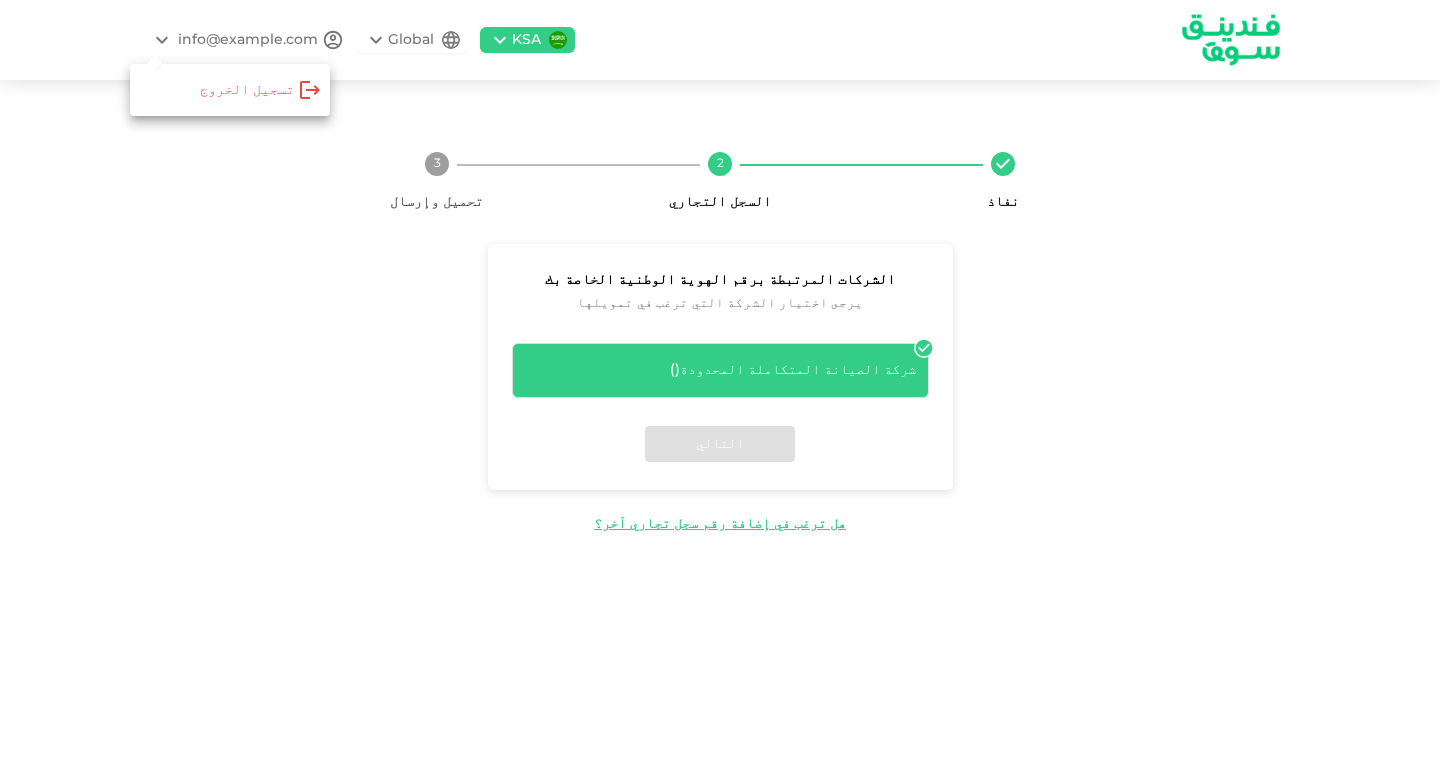 click at bounding box center (720, 381) 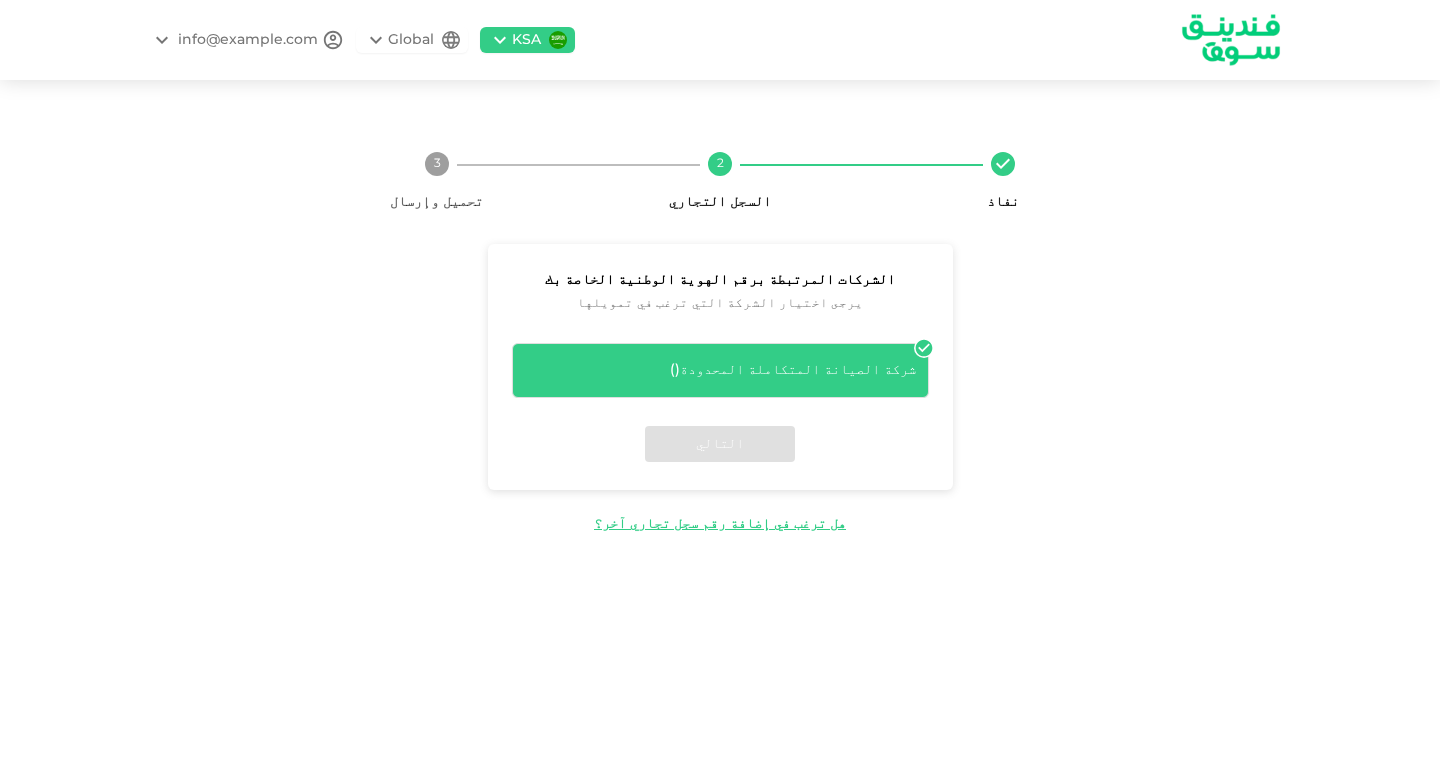 click 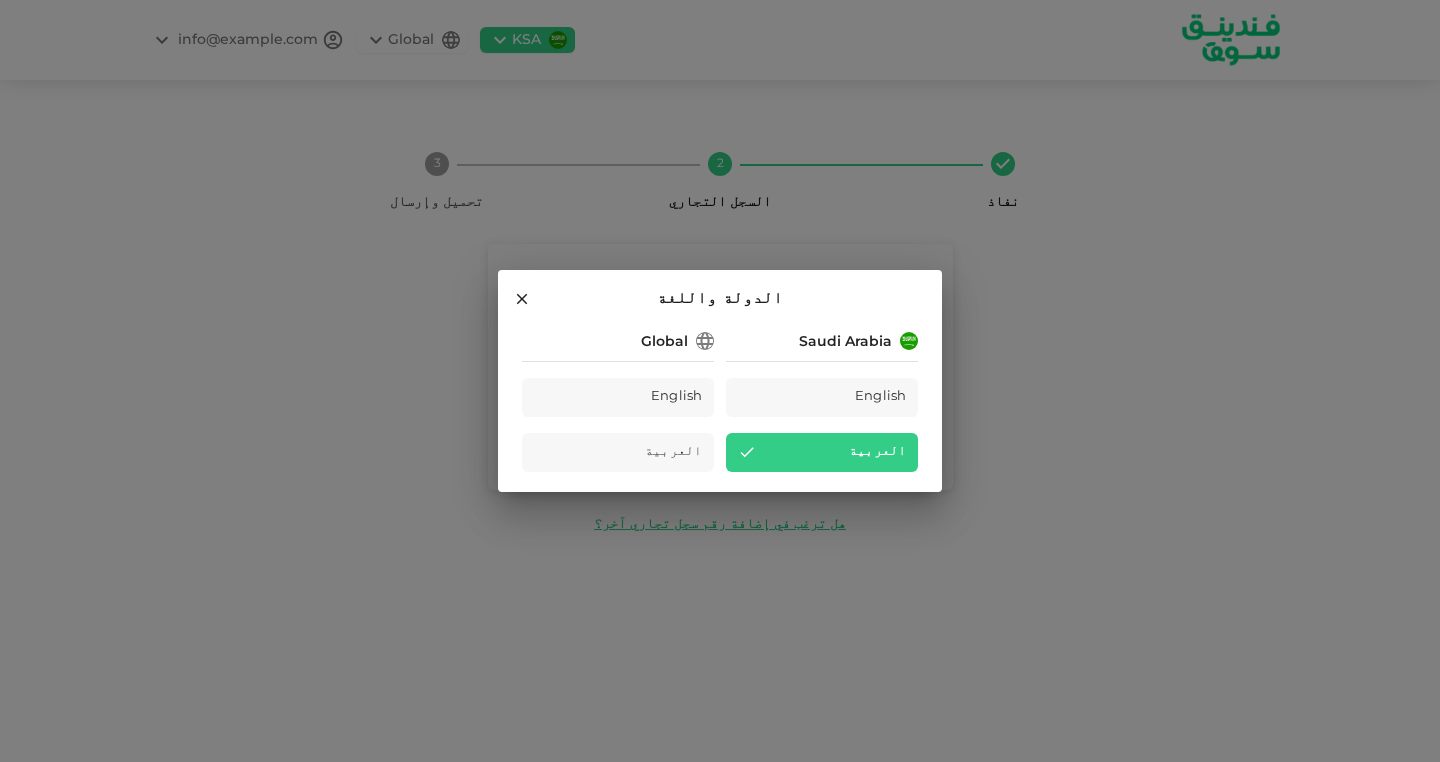 click on "الدولة واللغة Saudi Arabia   English   العربية Global   English   العربية" at bounding box center [720, 381] 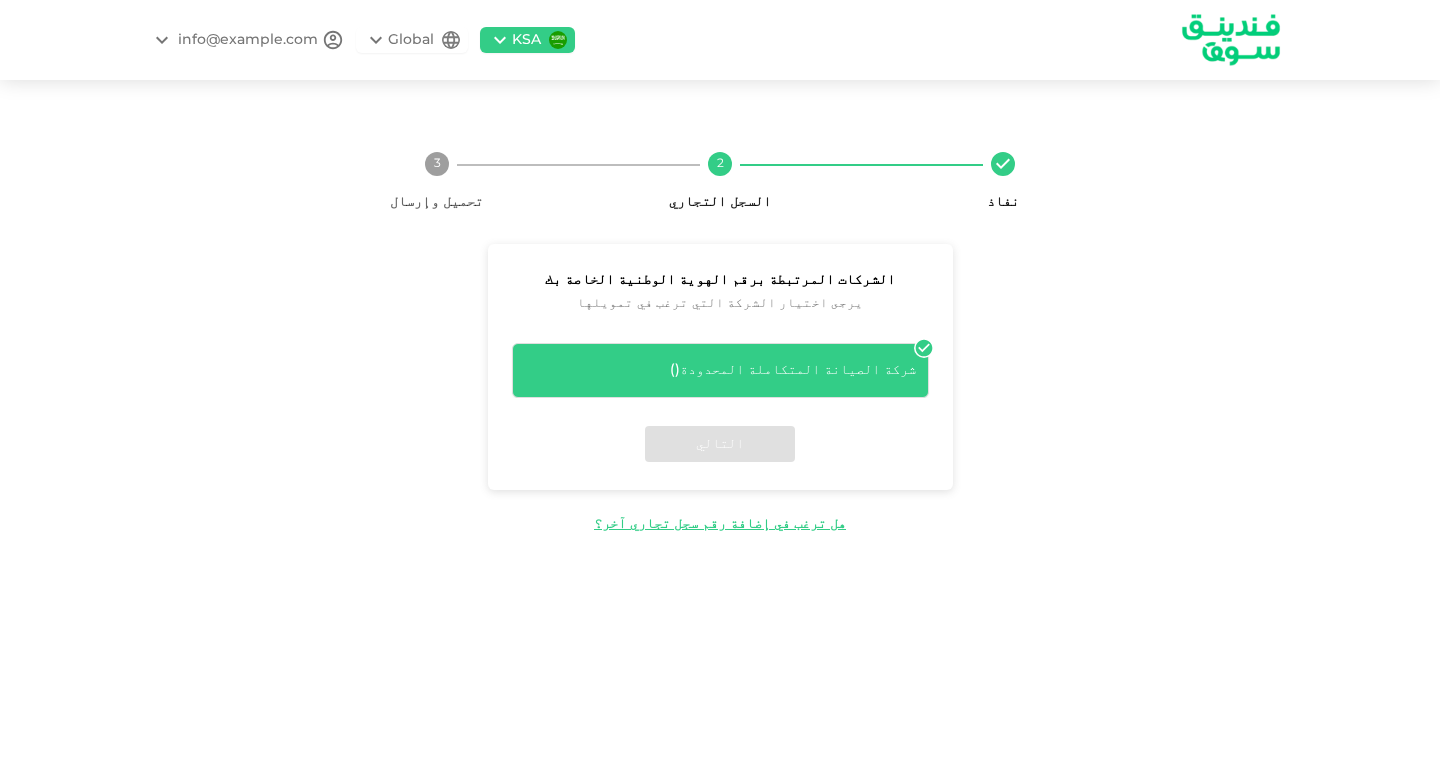 click at bounding box center [1231, 39] 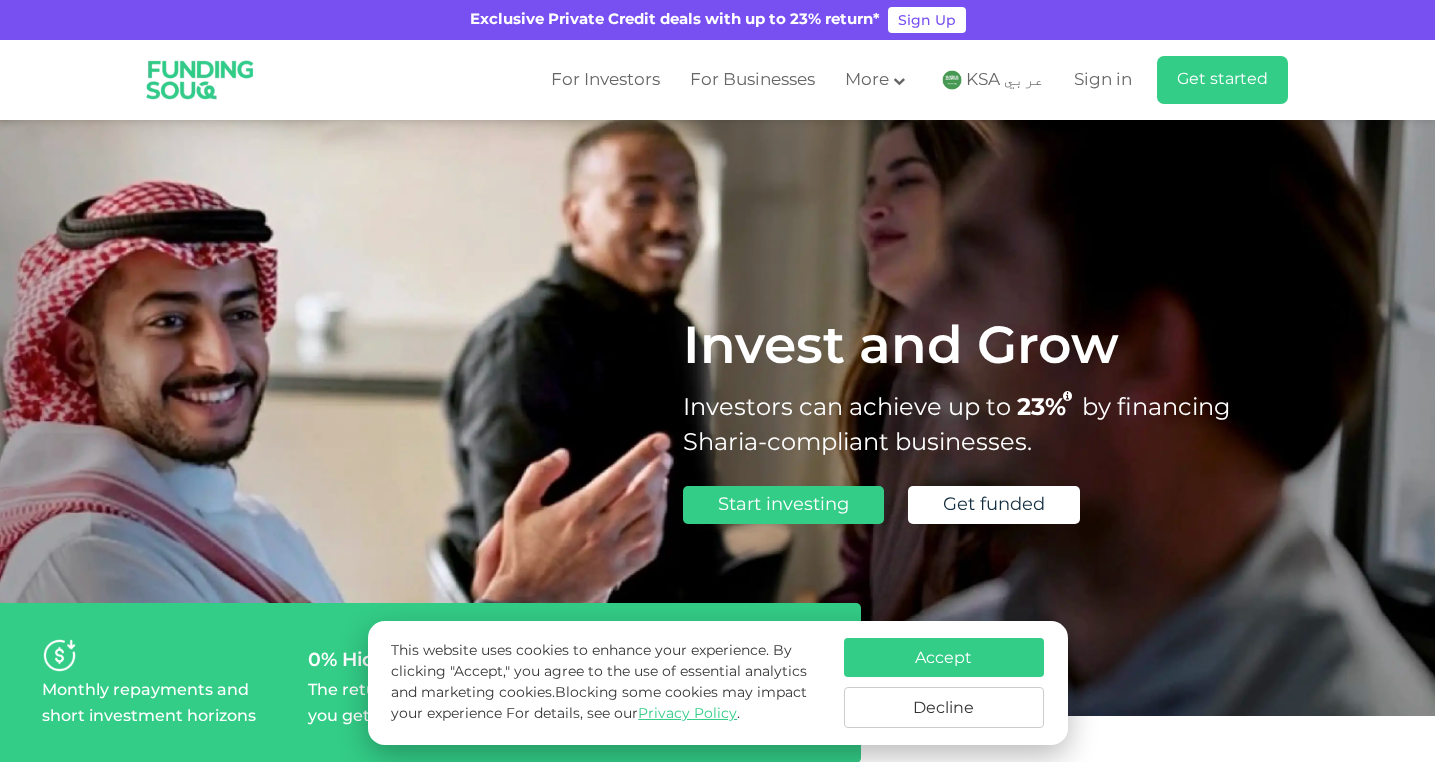 scroll, scrollTop: 0, scrollLeft: 0, axis: both 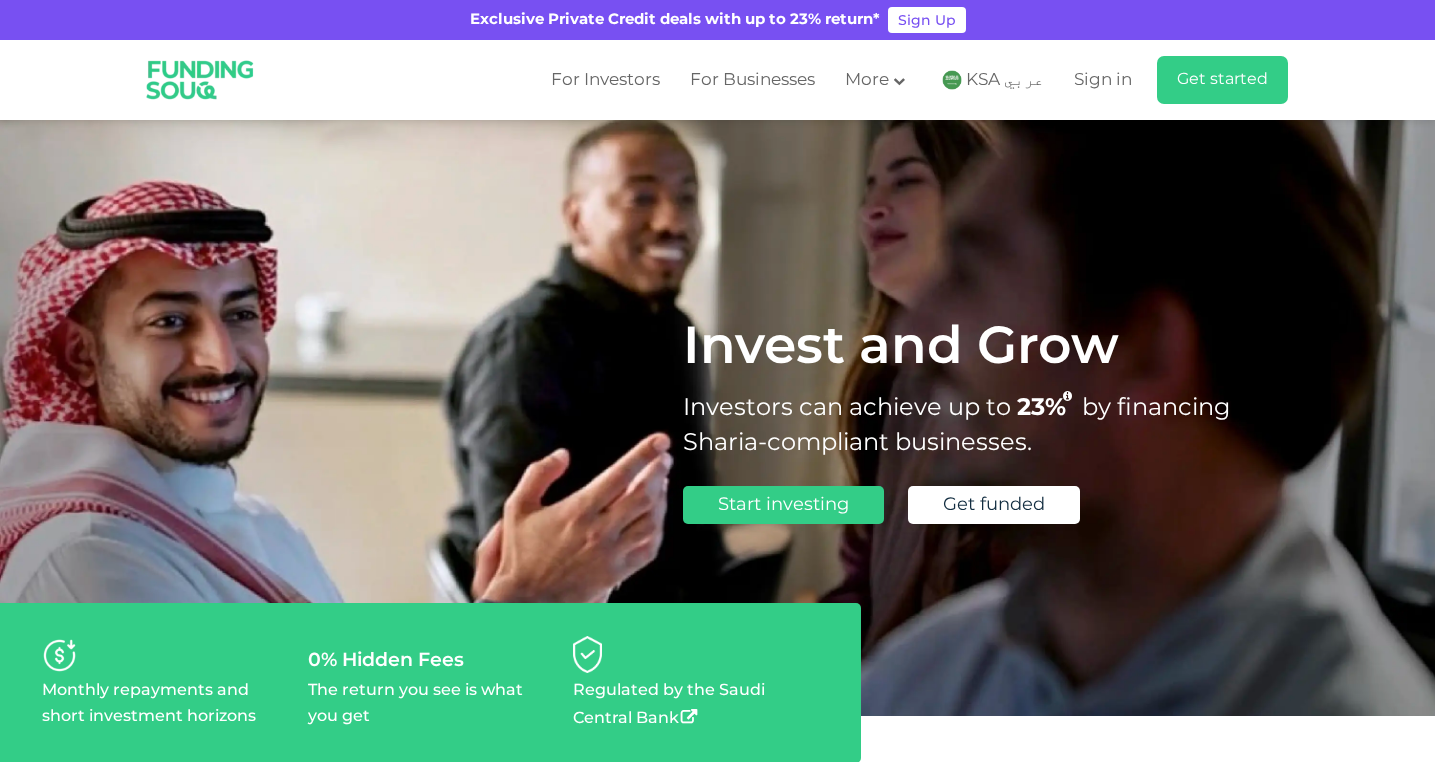 click on "KSA عربي" at bounding box center [1005, 80] 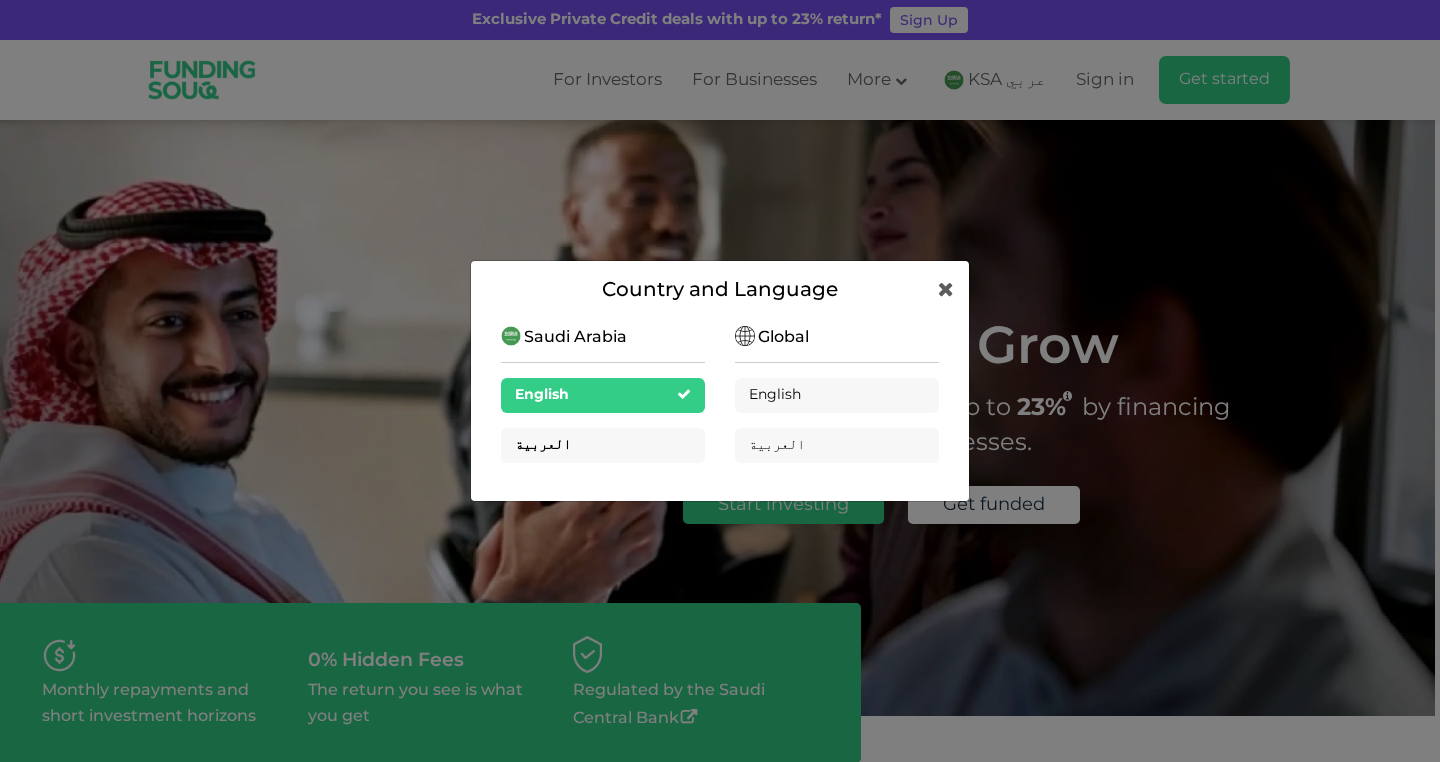 click on "العربية" at bounding box center [603, 445] 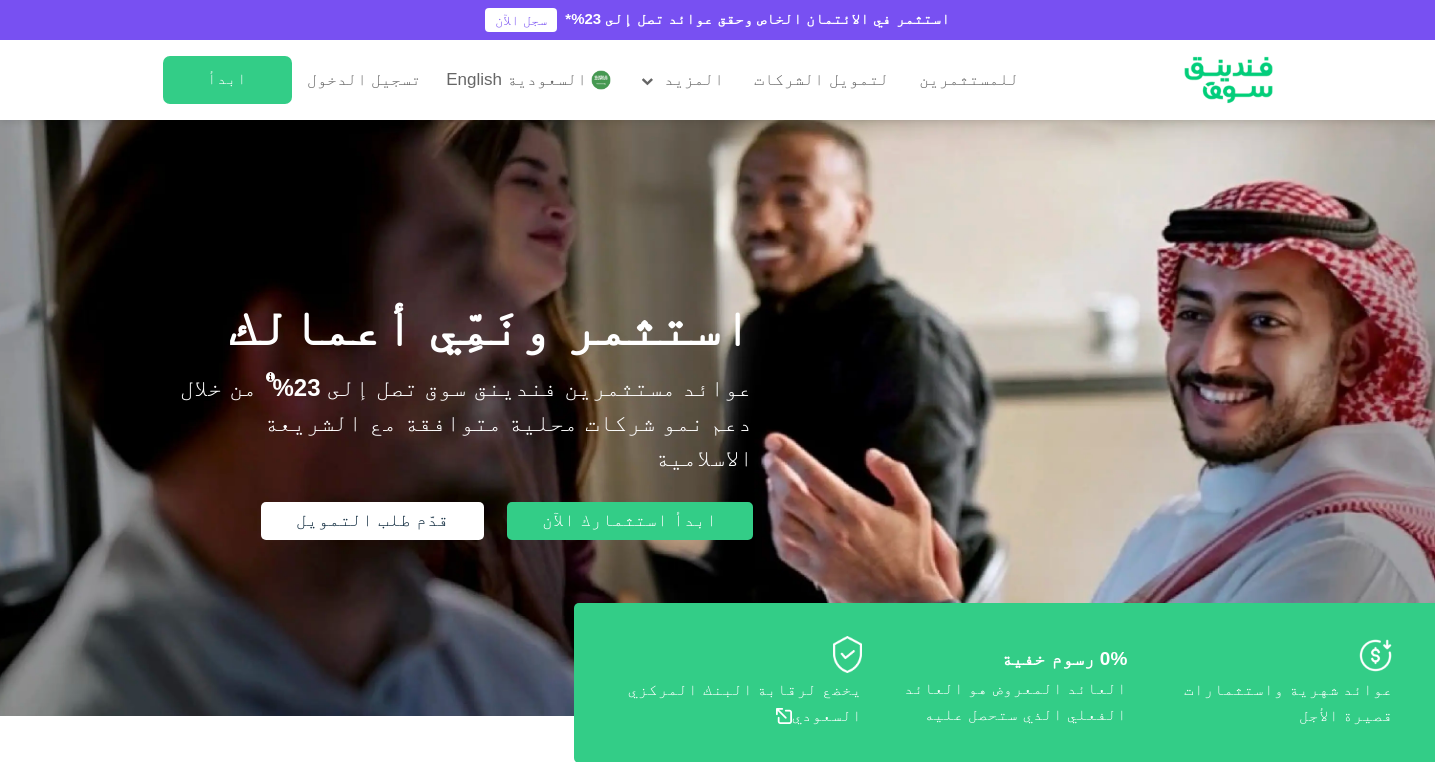 scroll, scrollTop: 0, scrollLeft: 0, axis: both 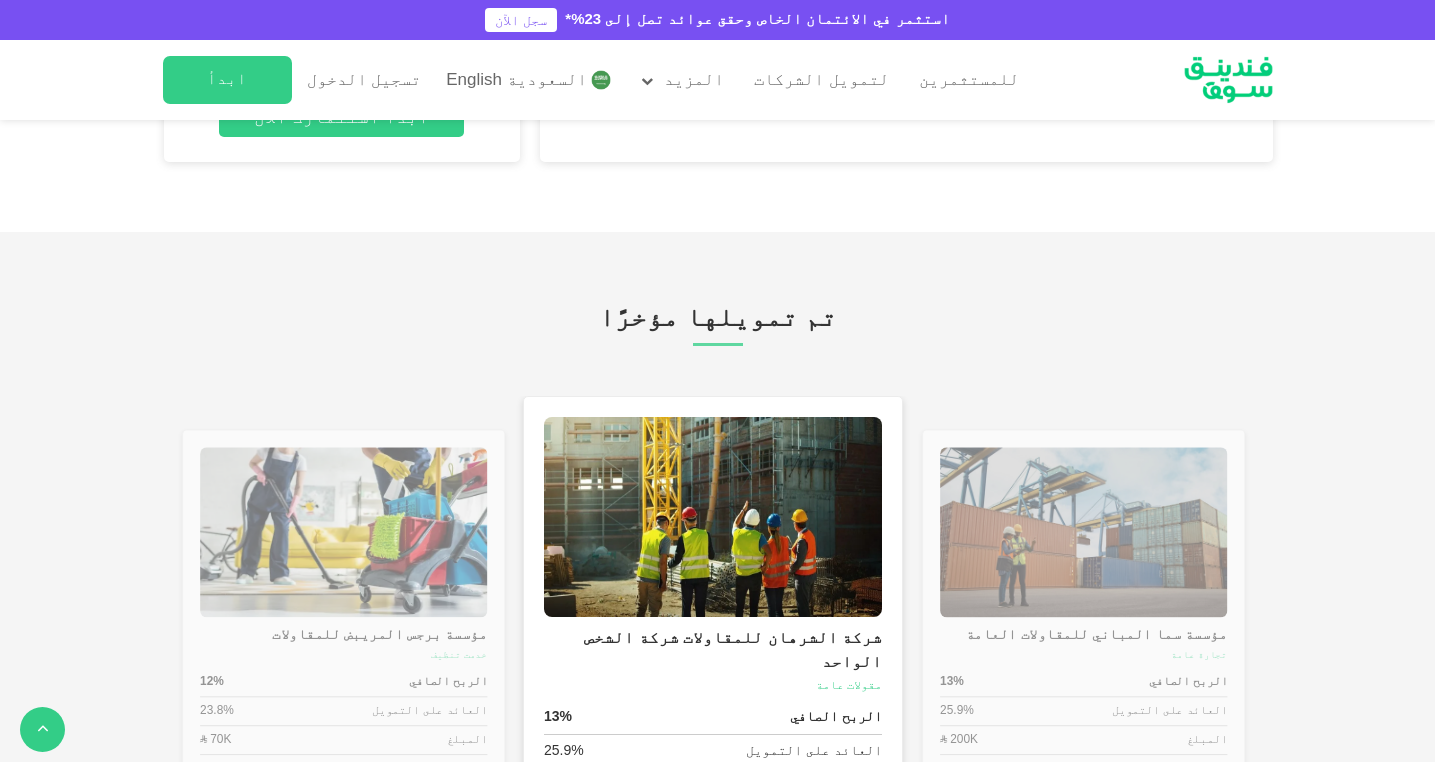 type 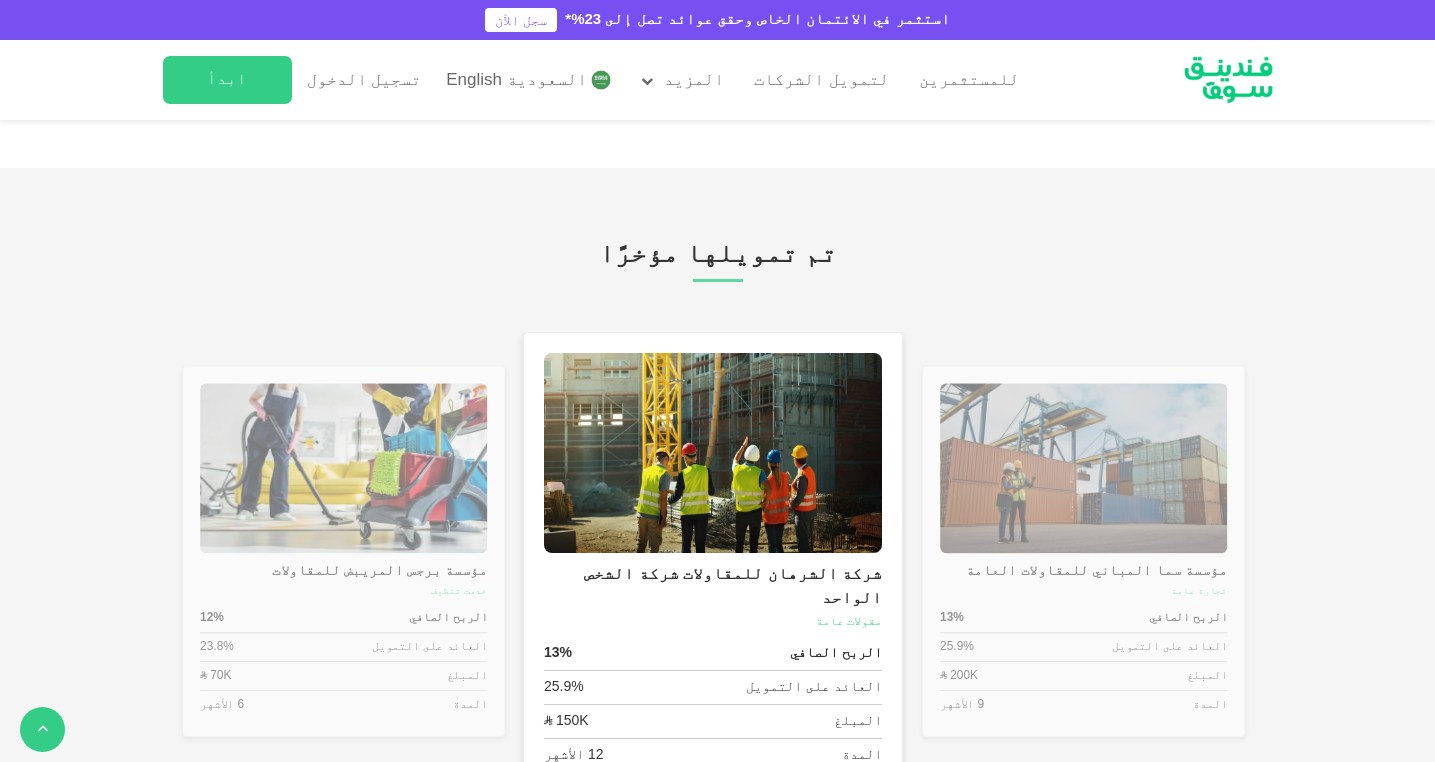 type on "4" 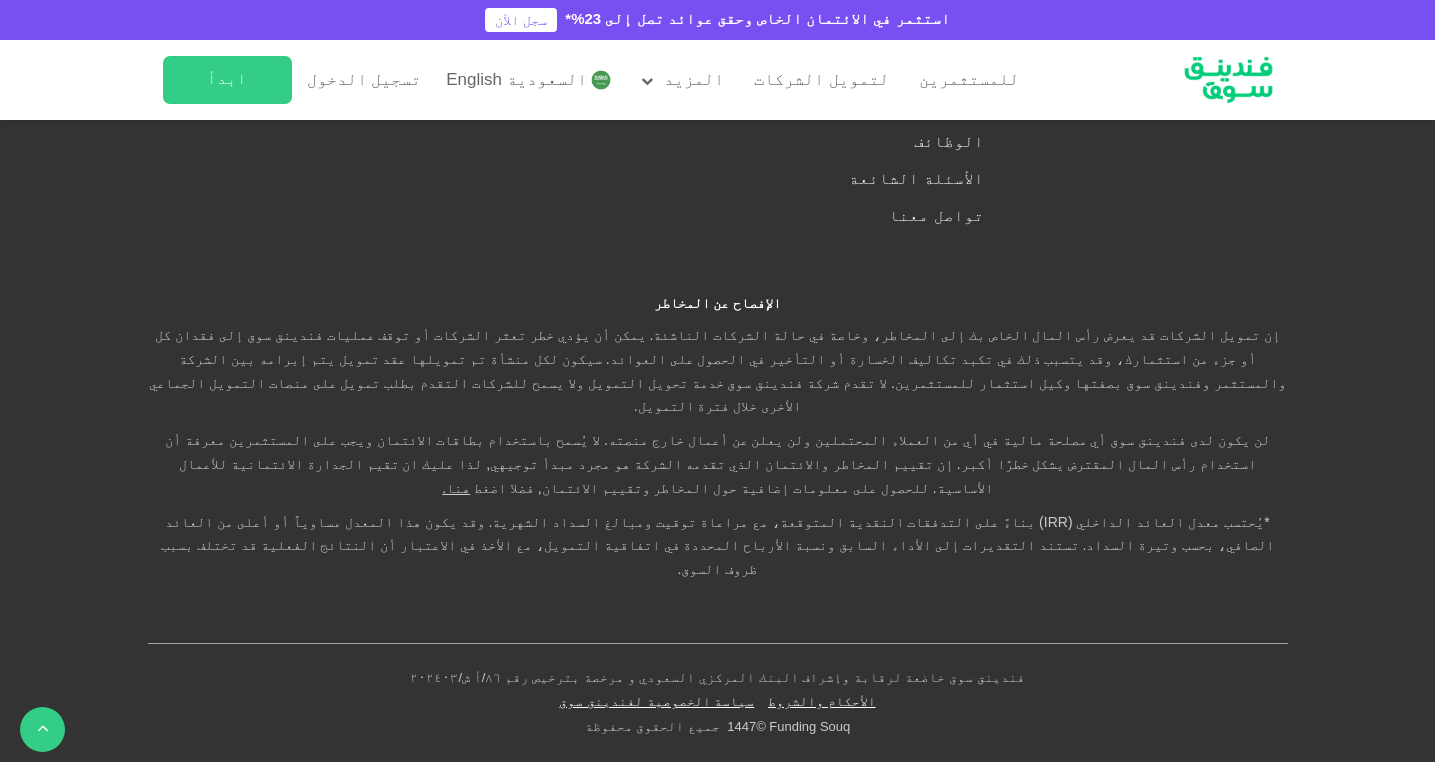 scroll, scrollTop: 5415, scrollLeft: 0, axis: vertical 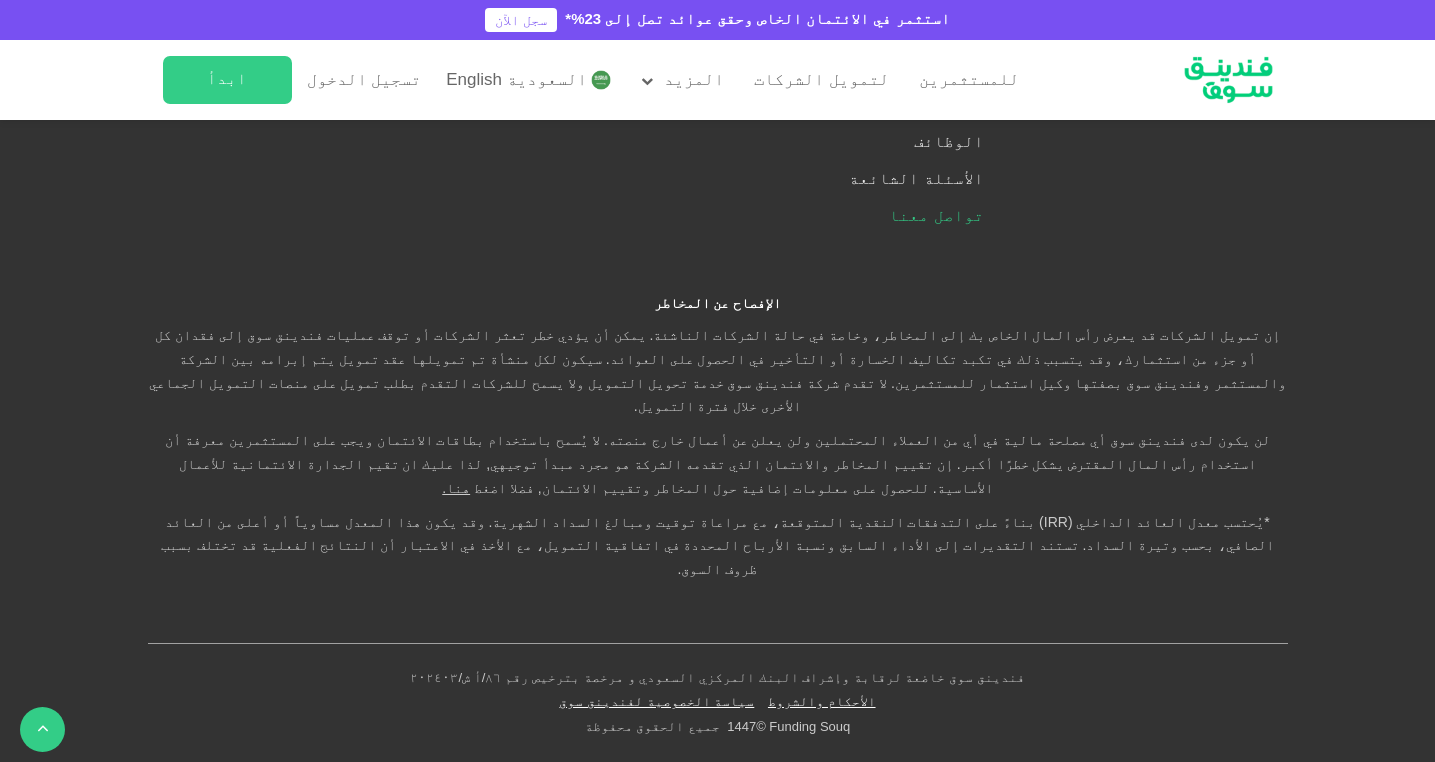 click on "تواصل معنا" at bounding box center [936, 216] 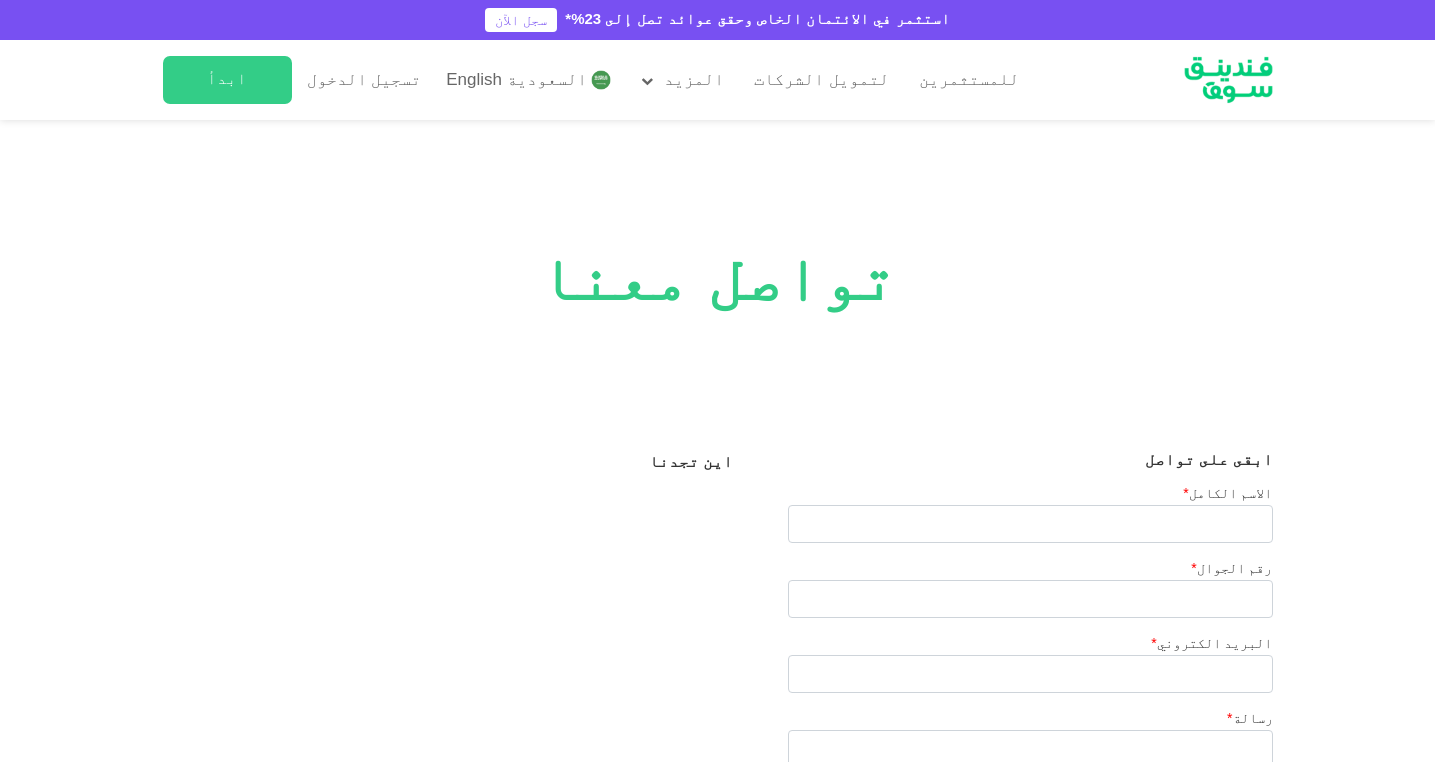scroll, scrollTop: 111, scrollLeft: 0, axis: vertical 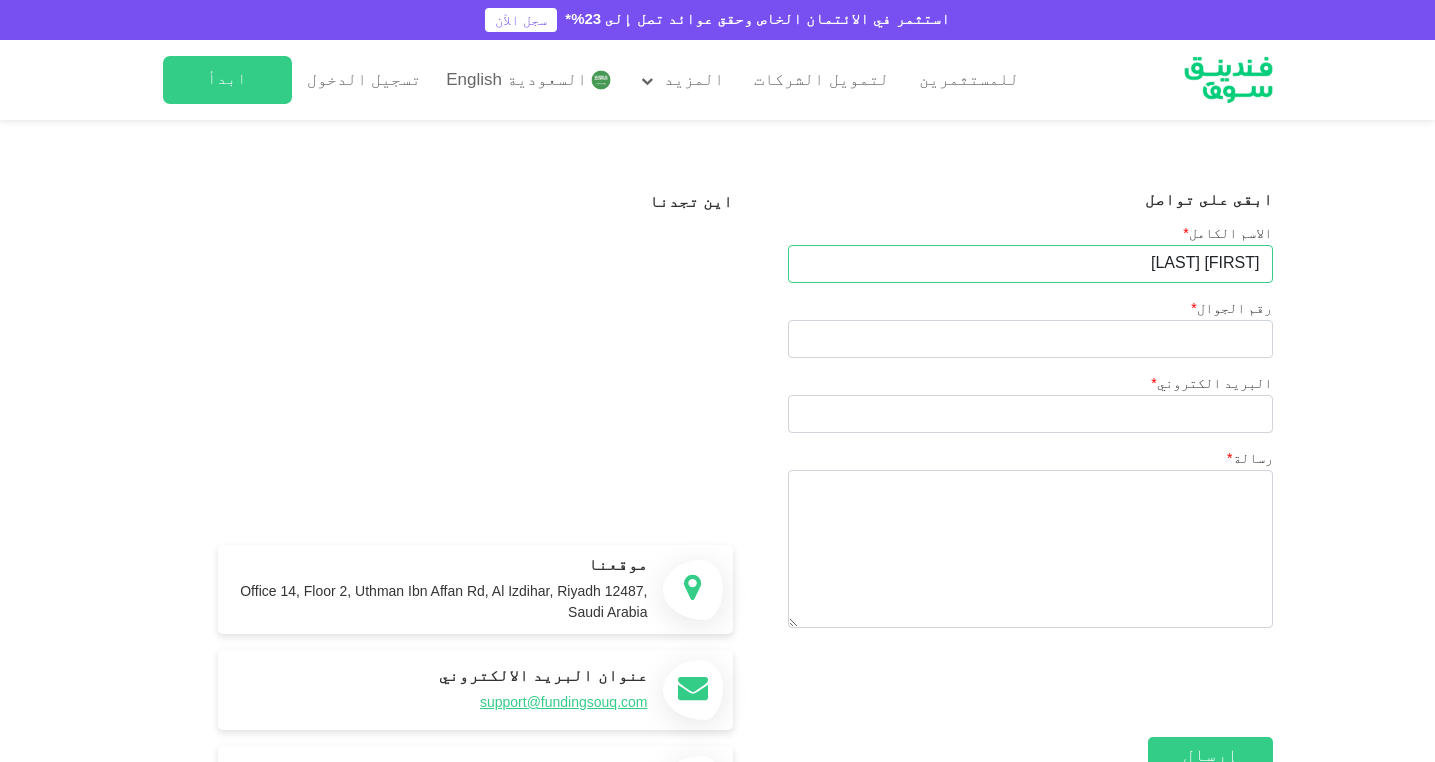 type on "[FIRST] [LAST]" 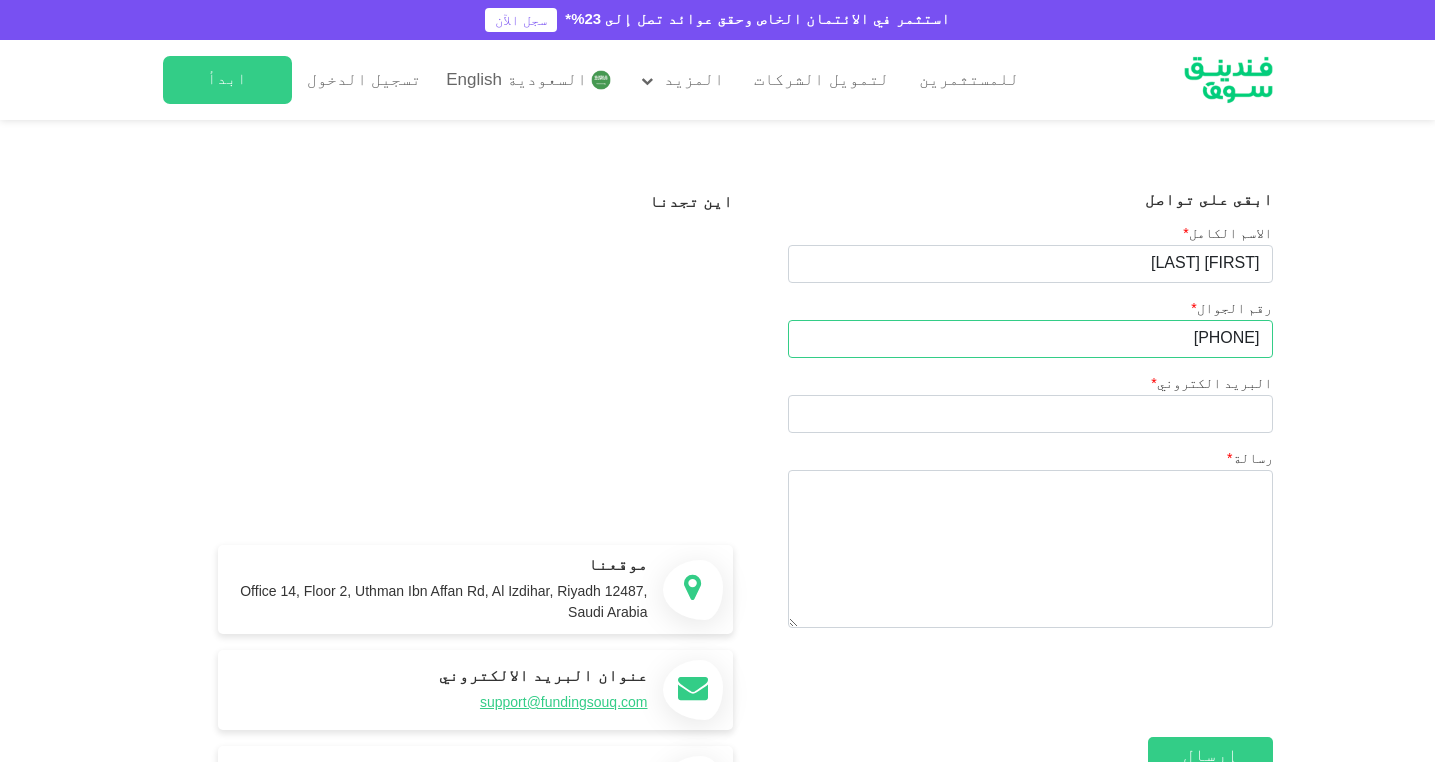 type on "[PHONE]" 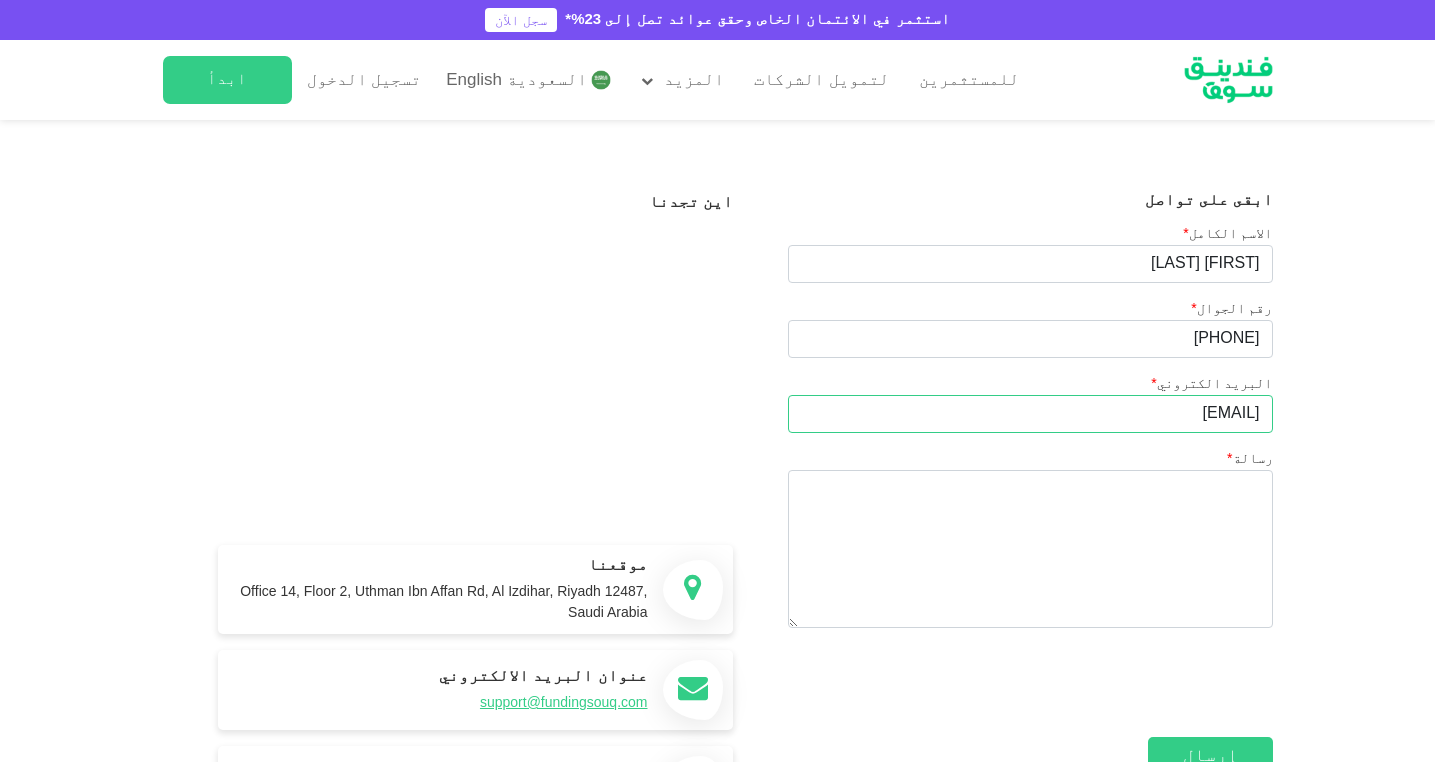 type on "[EMAIL]" 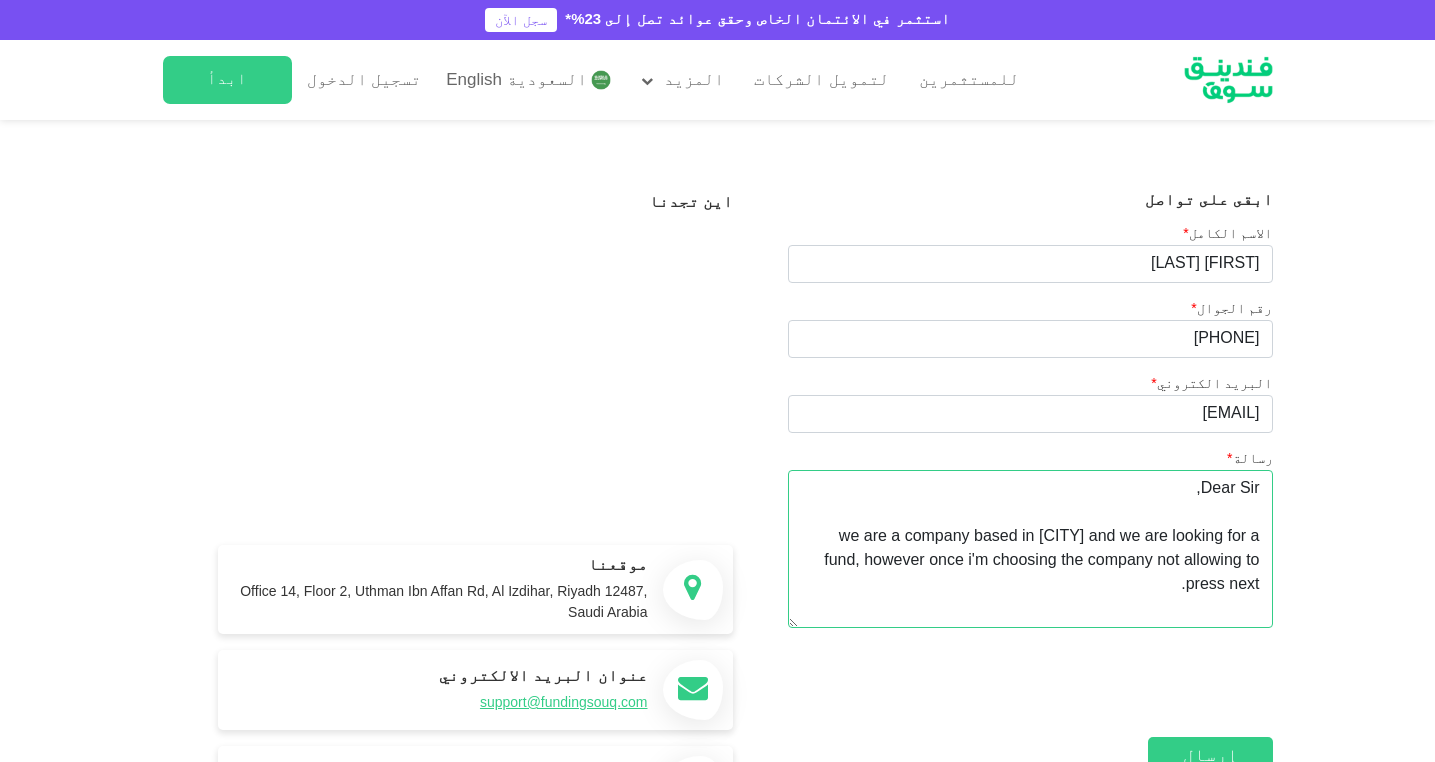 scroll, scrollTop: 13, scrollLeft: 0, axis: vertical 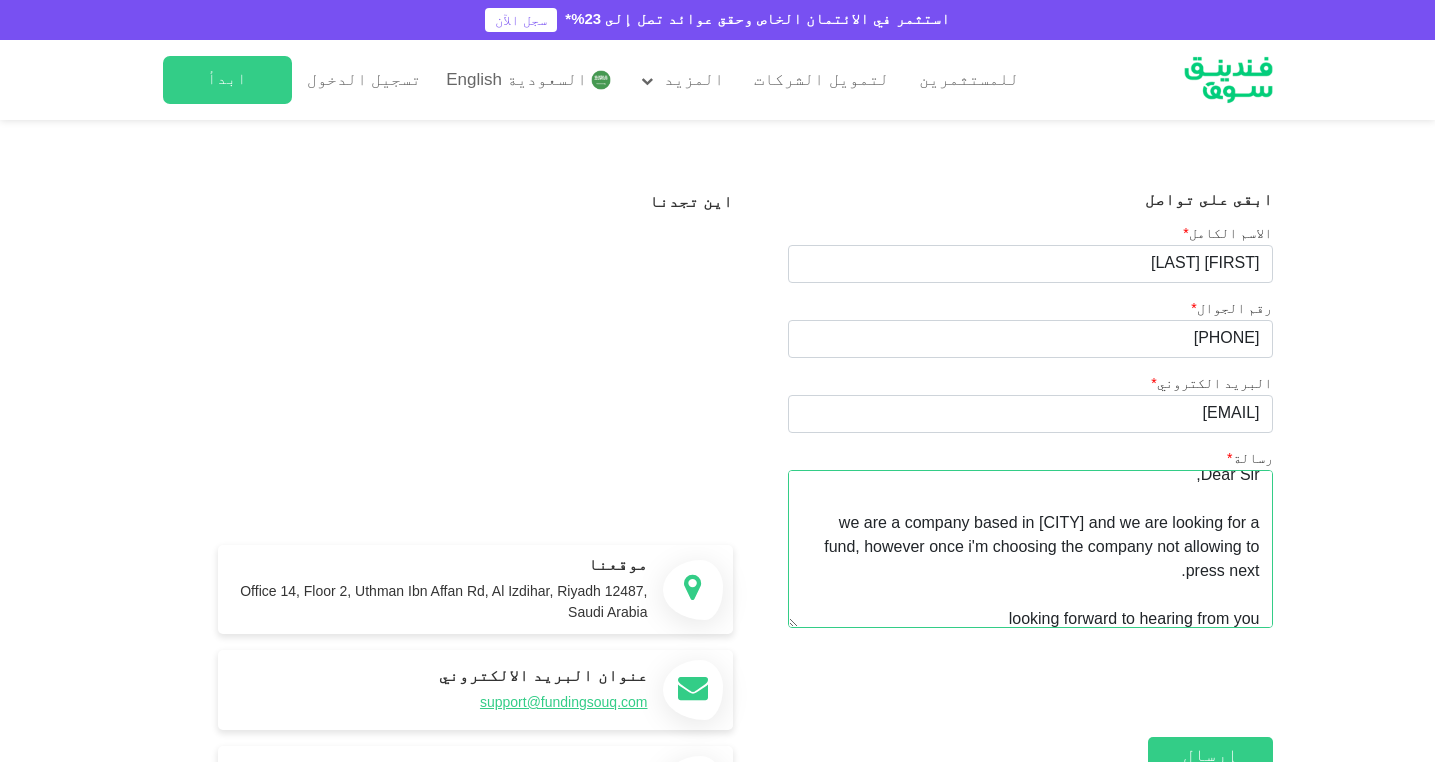 type on "Dear Sir,
we are a company based in [CITY] and we are looking for a fund, however once i'm choosing the company not allowing to press next.
looking forward to hearing from you" 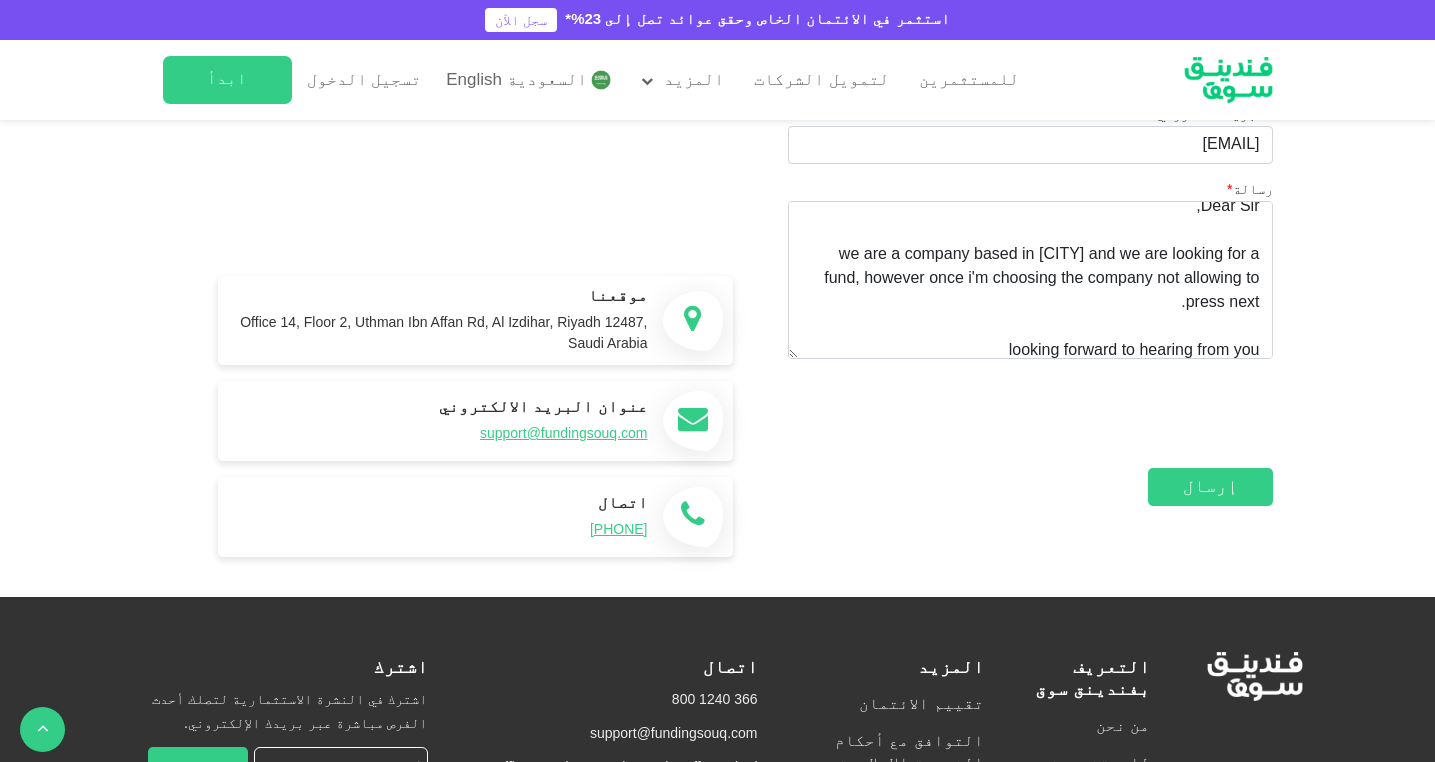 scroll, scrollTop: 530, scrollLeft: 0, axis: vertical 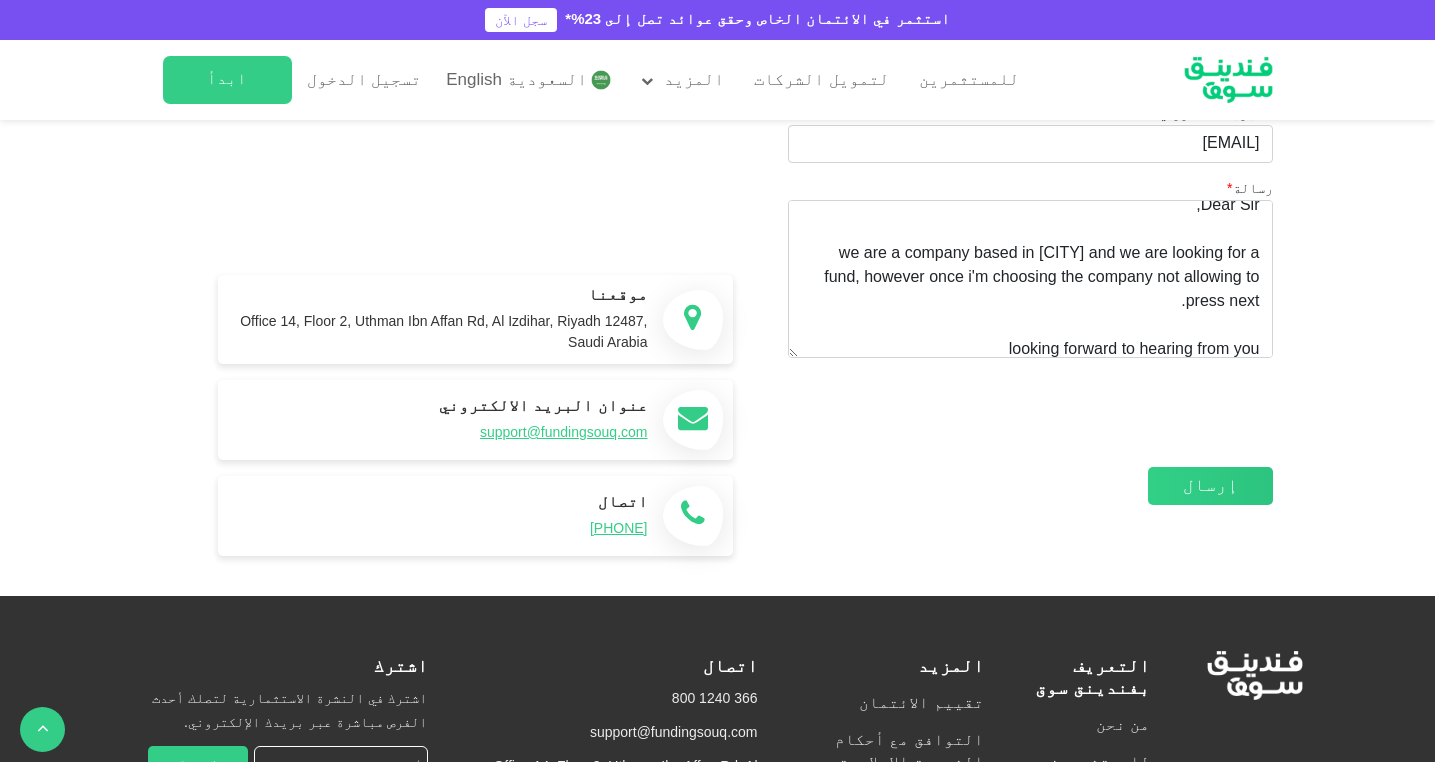 click on "إرسال" at bounding box center [1210, 486] 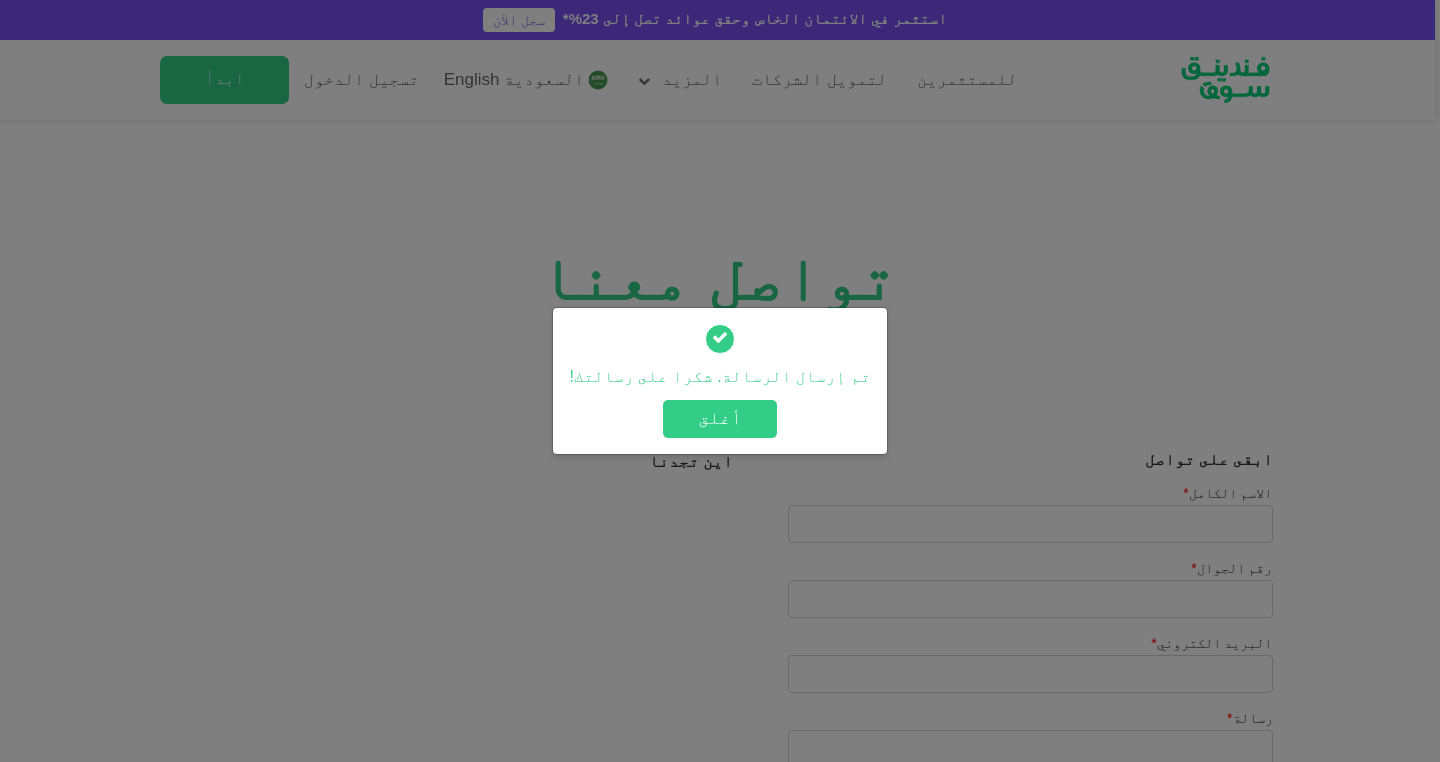 scroll, scrollTop: 0, scrollLeft: 0, axis: both 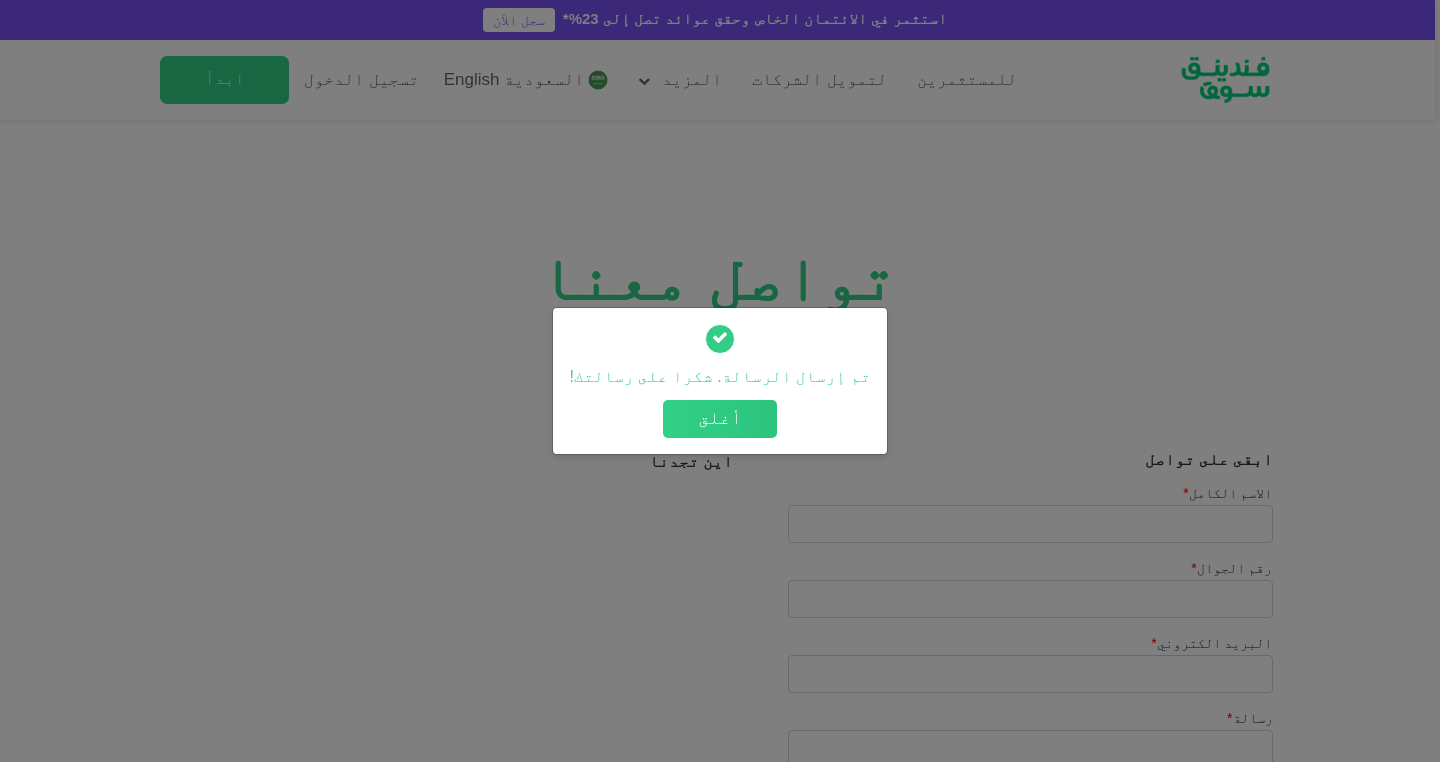 click on "أغلق" at bounding box center (720, 419) 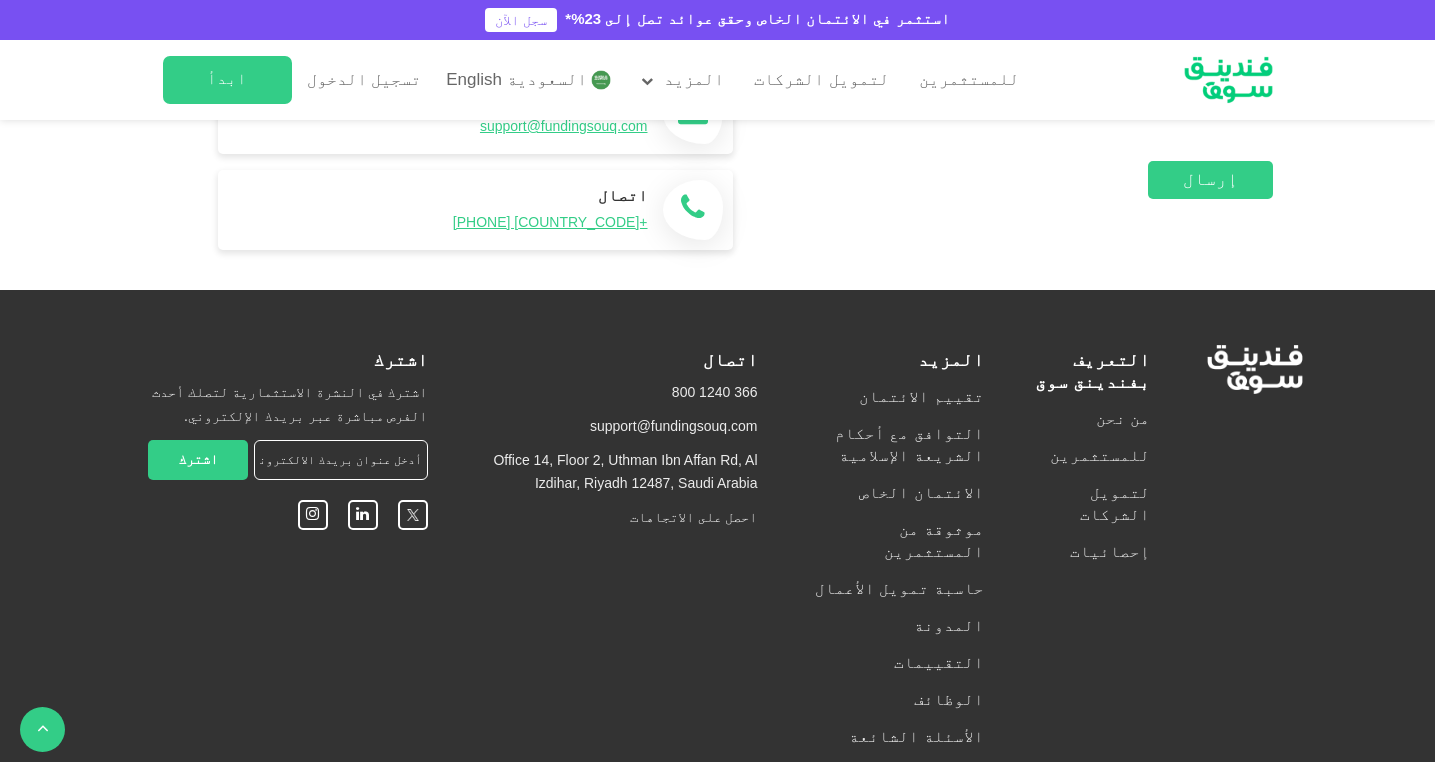 scroll, scrollTop: 860, scrollLeft: 0, axis: vertical 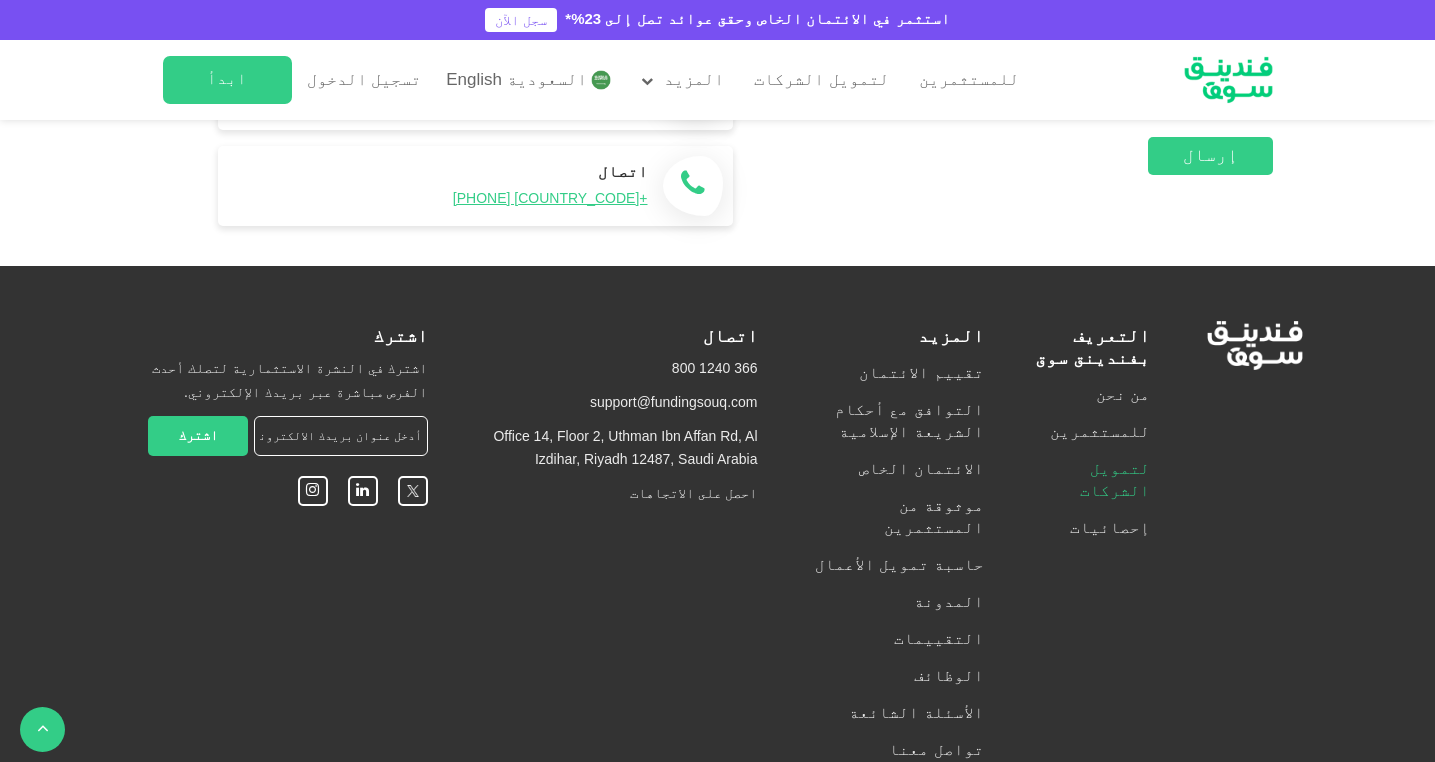 click on "لتمويل الشركات" at bounding box center (1115, 480) 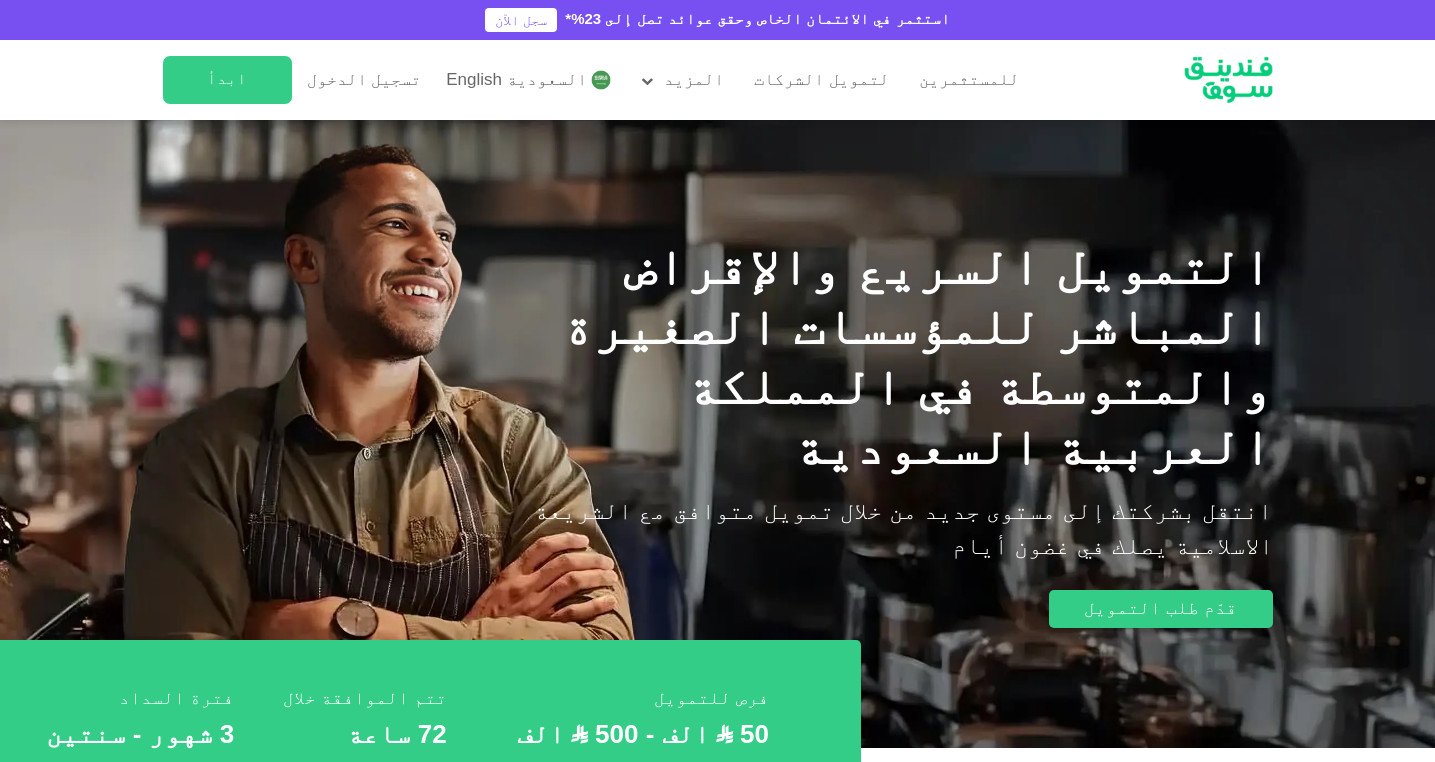 scroll, scrollTop: 0, scrollLeft: 0, axis: both 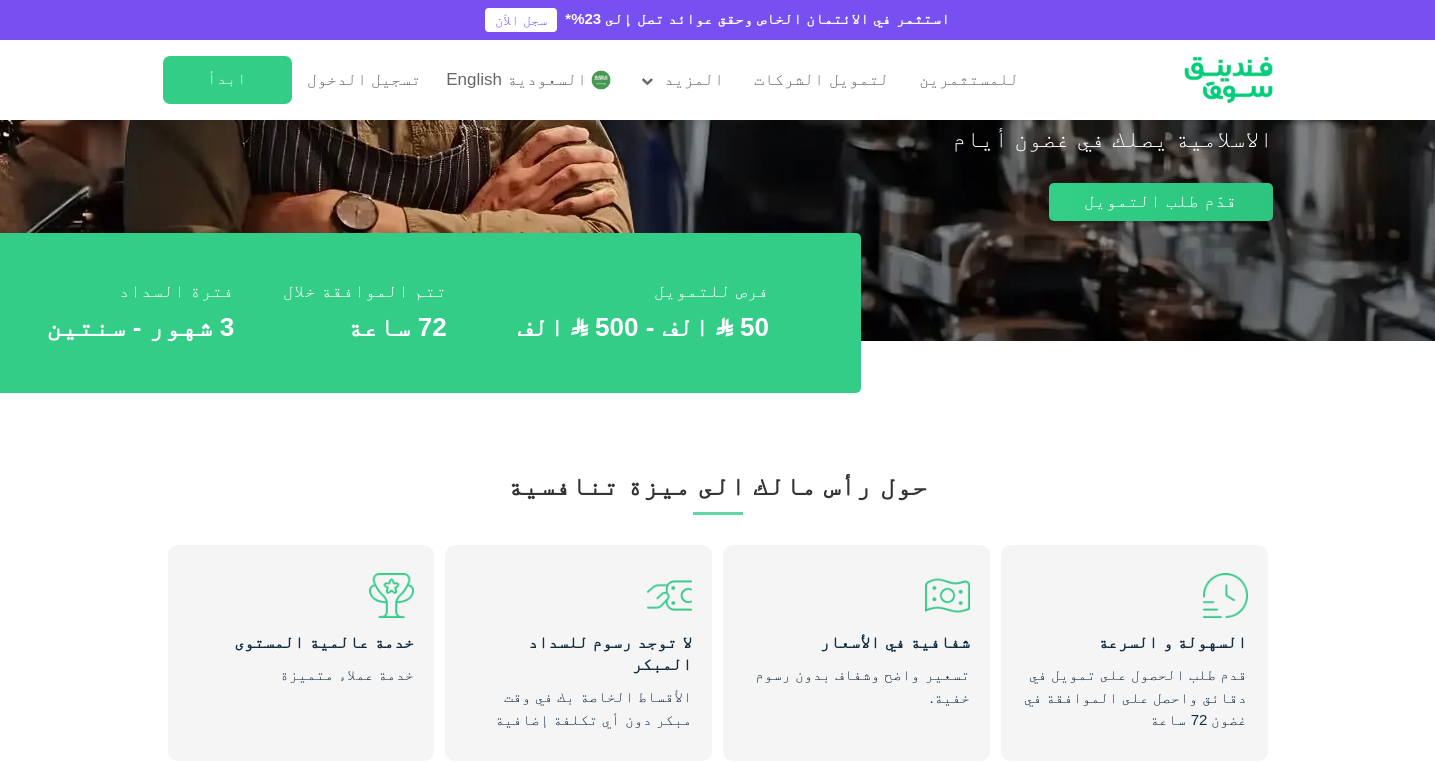 click on "قدّم طلب التمويل" at bounding box center (1160, 202) 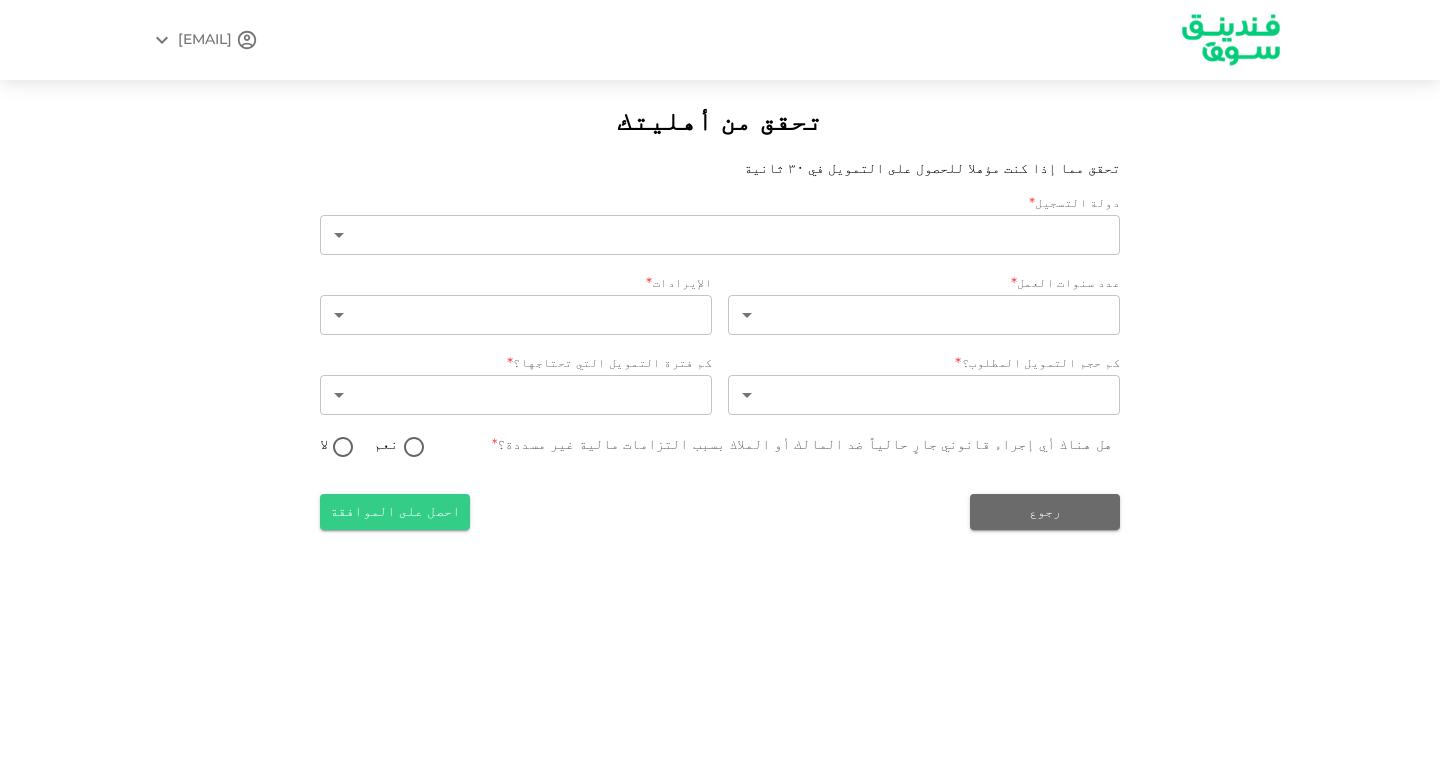 scroll, scrollTop: 0, scrollLeft: 0, axis: both 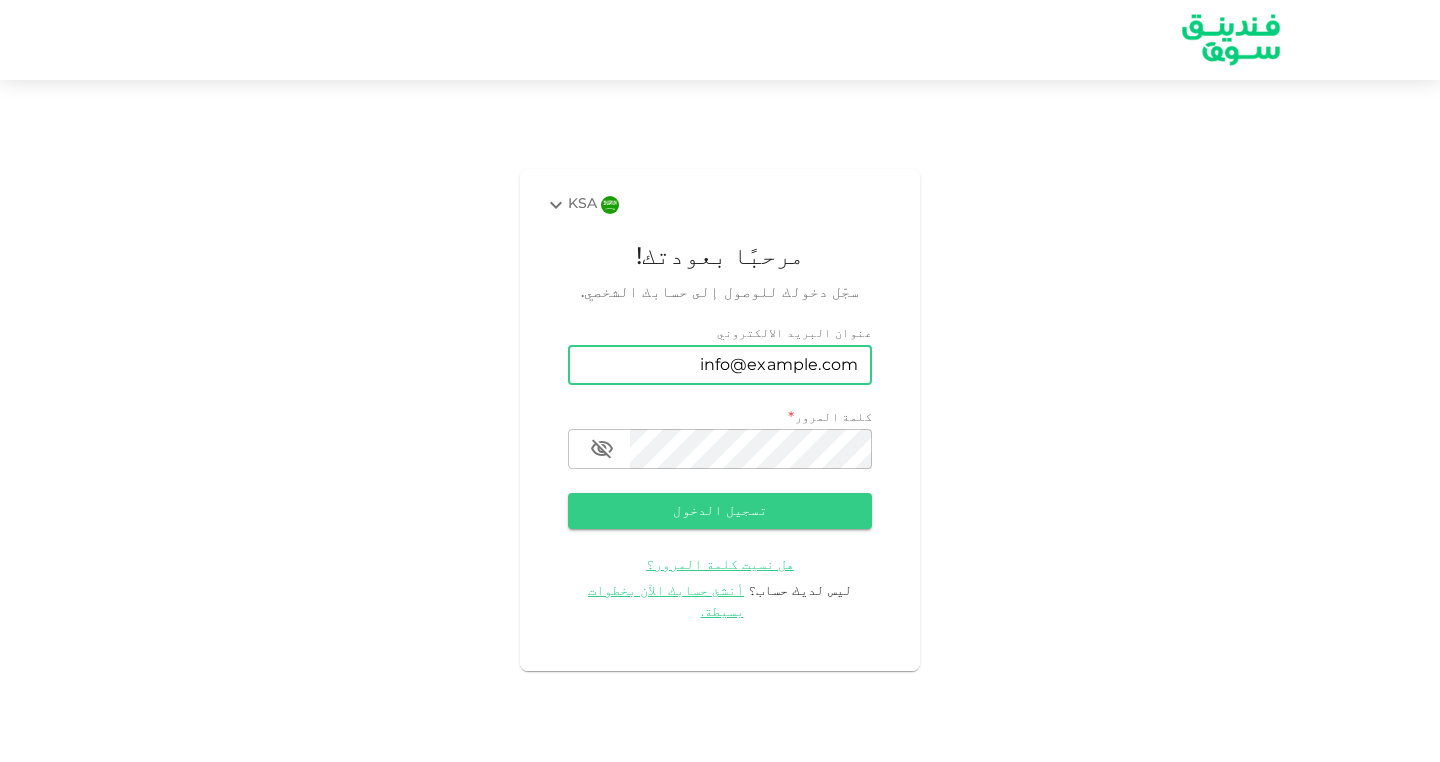 type on "[EMAIL]" 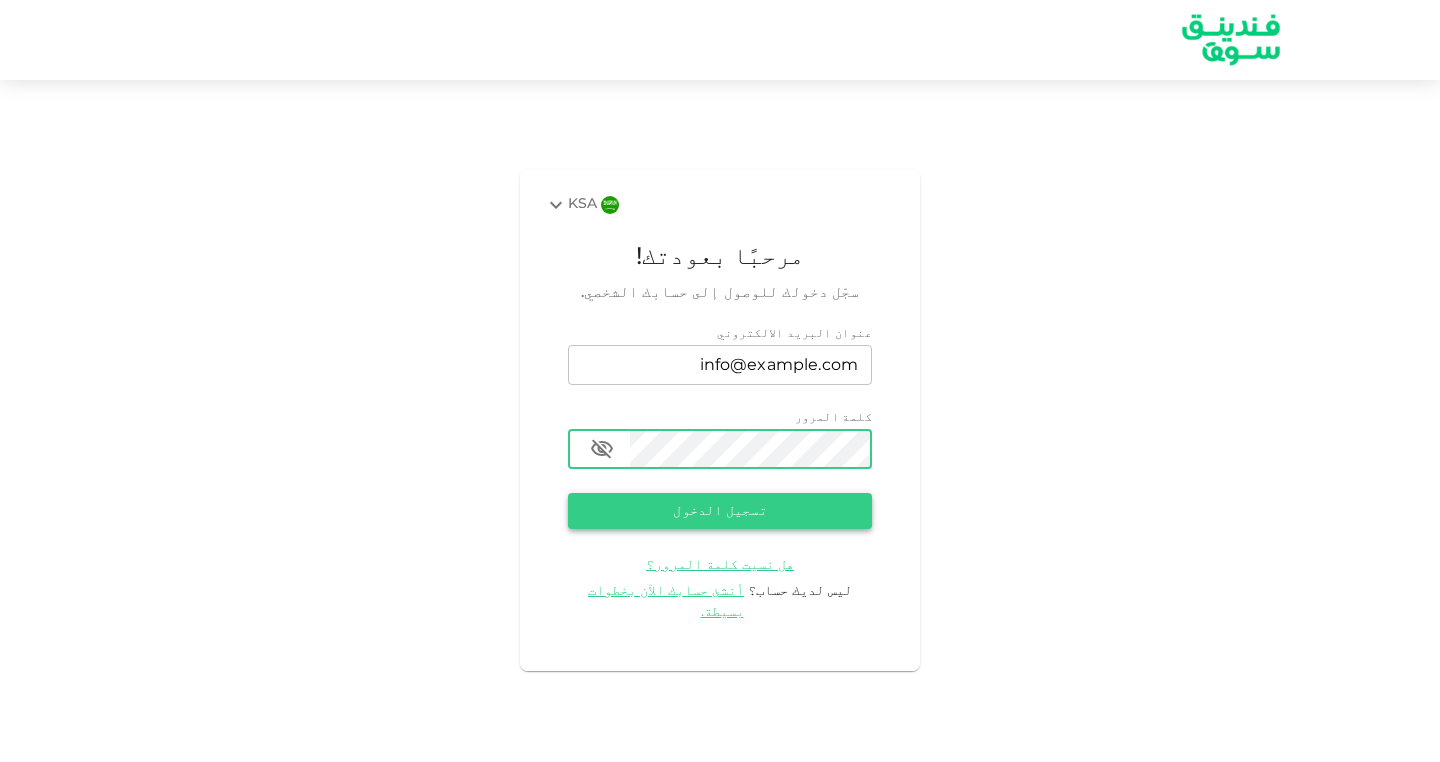 click on "تسجيل الدخول" at bounding box center (720, 511) 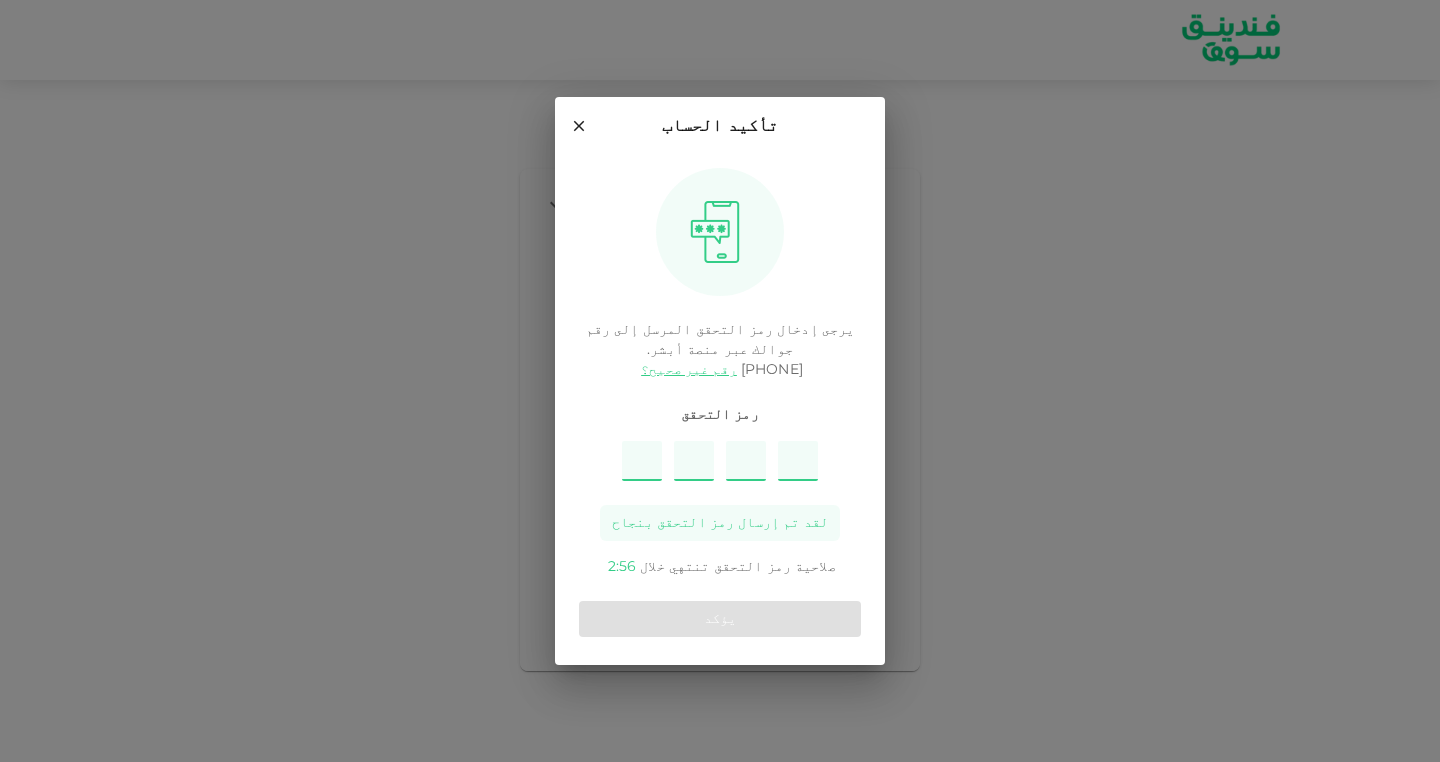 type on "1" 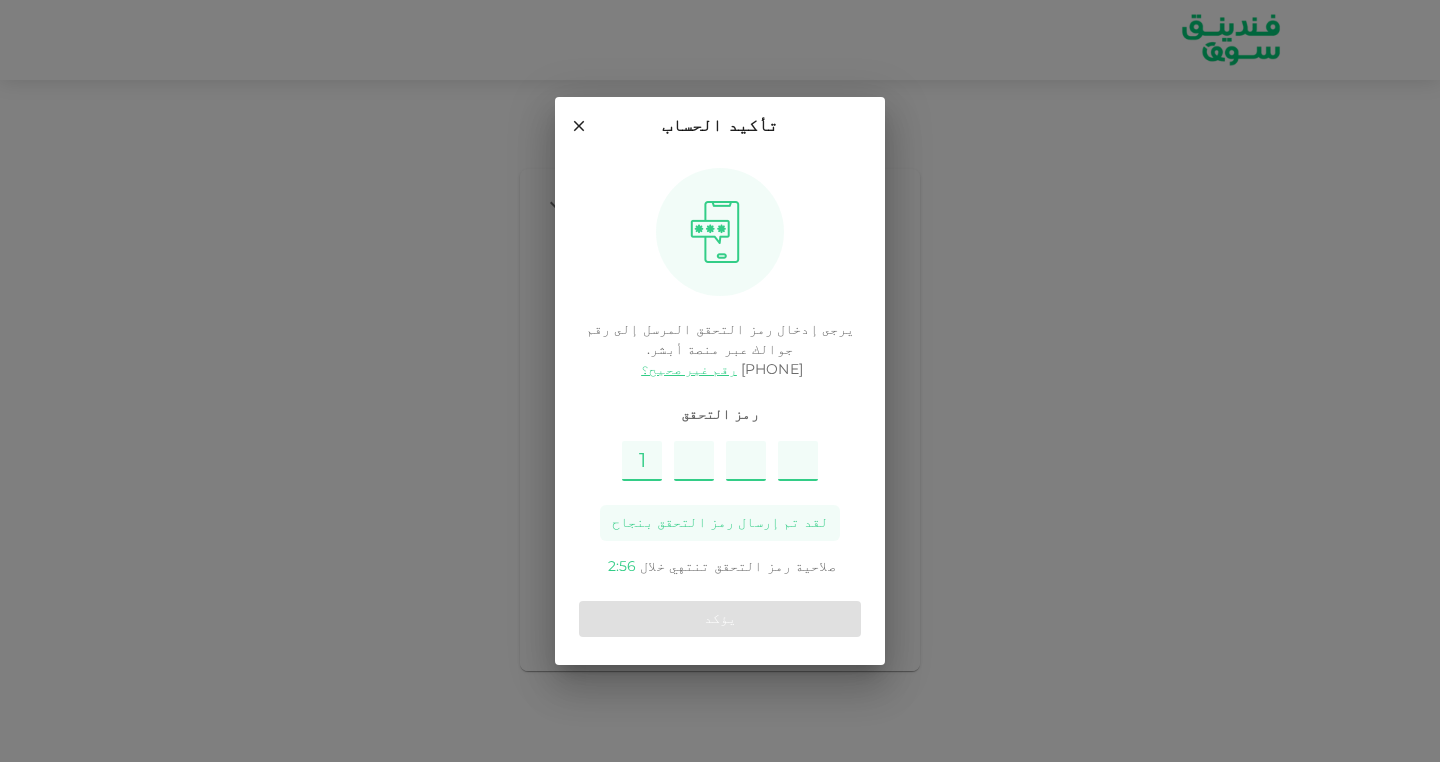 type on "7" 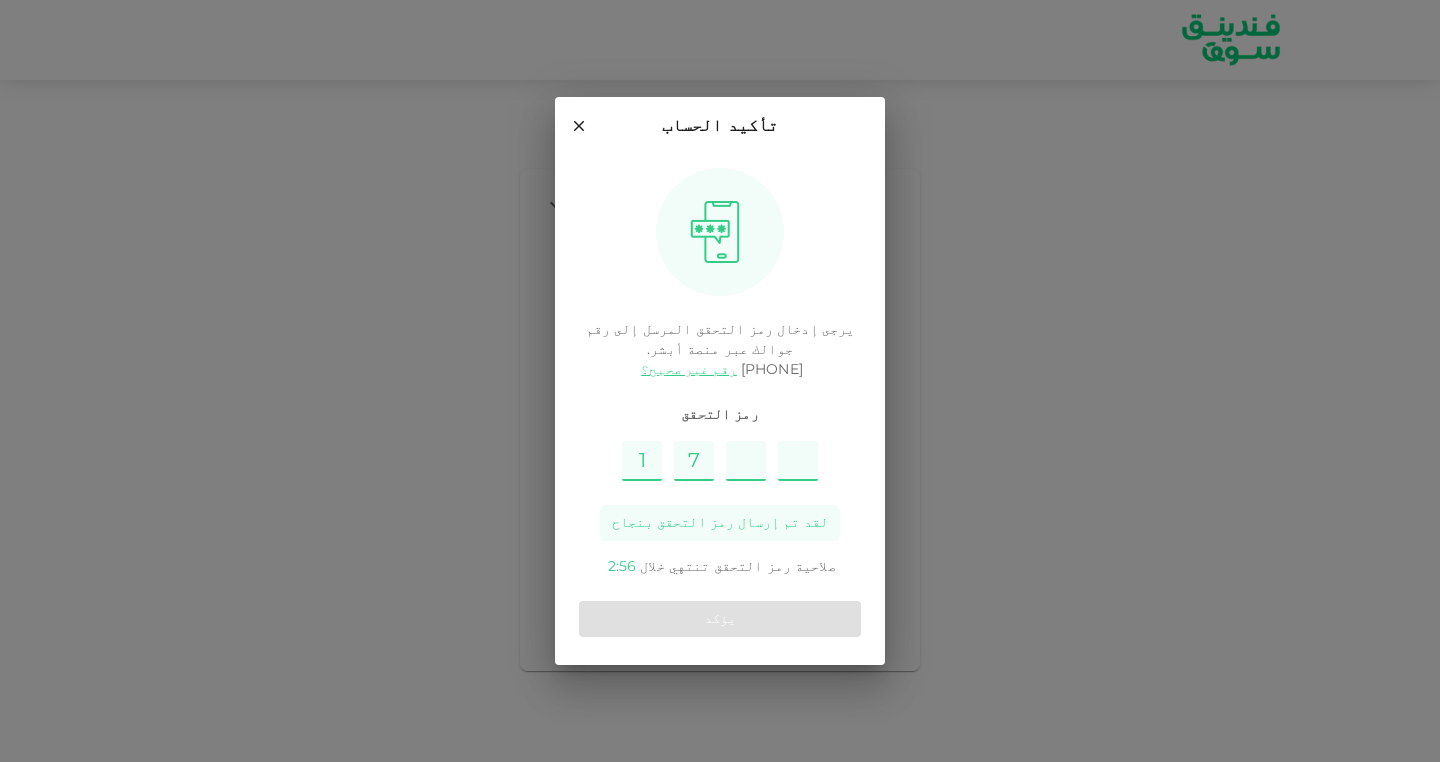 type on "3" 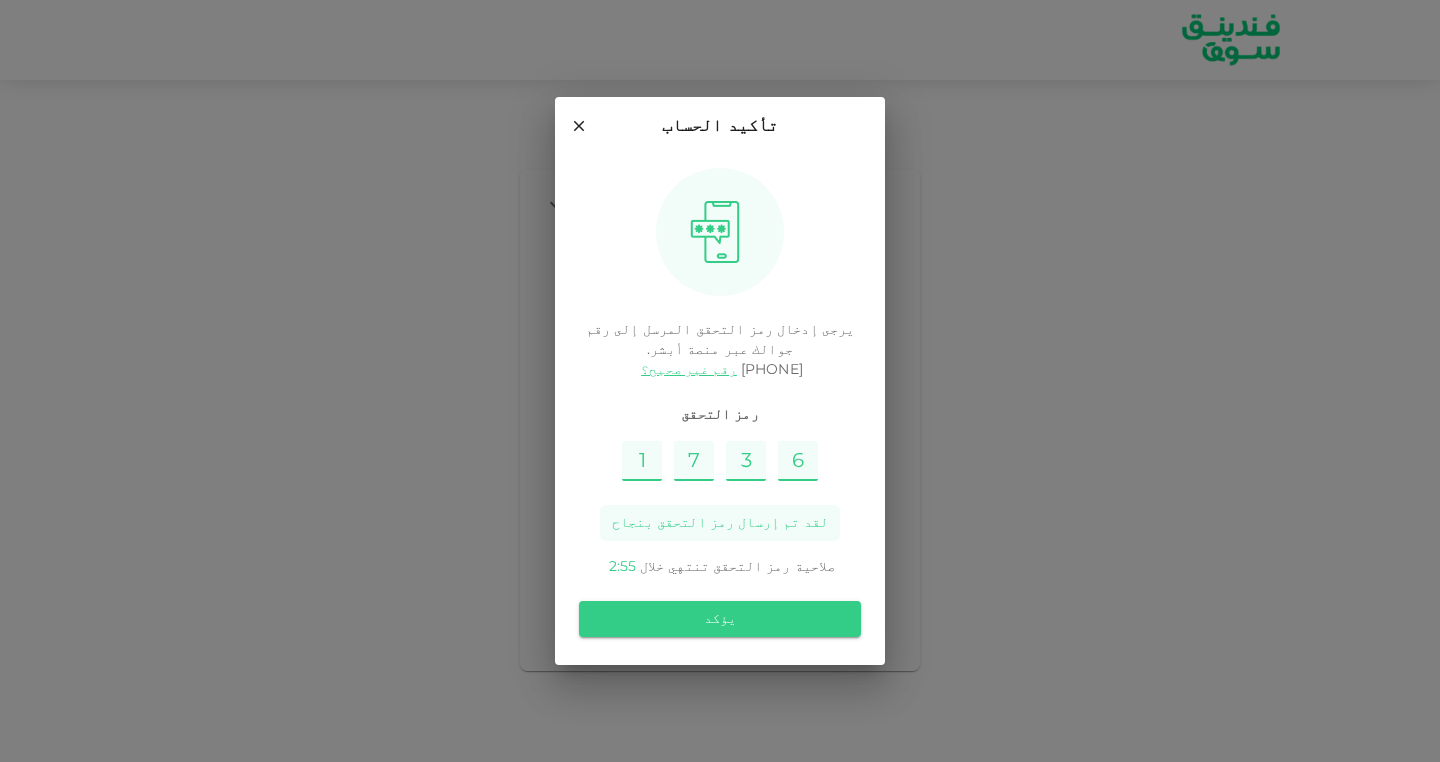 type on "6" 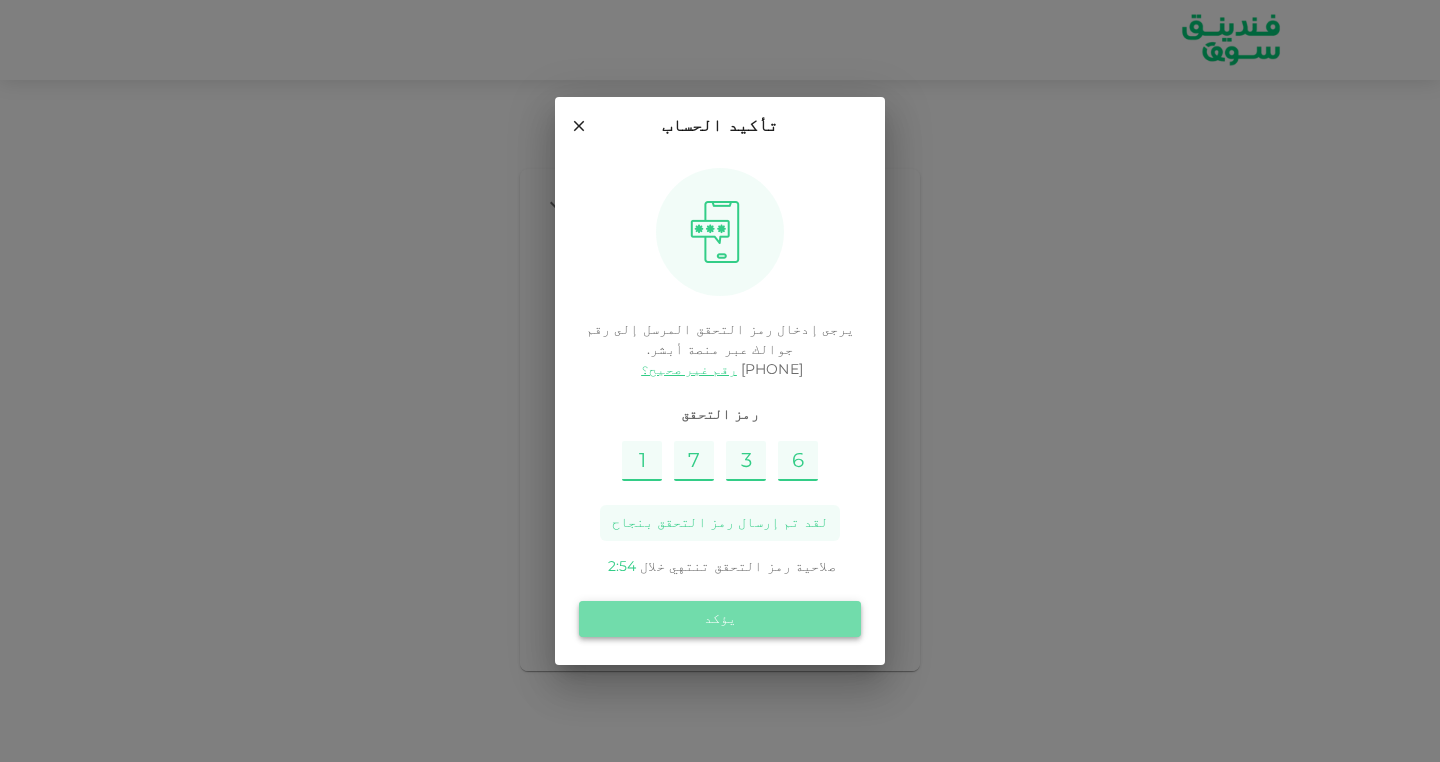 click on "يؤكد" at bounding box center (720, 619) 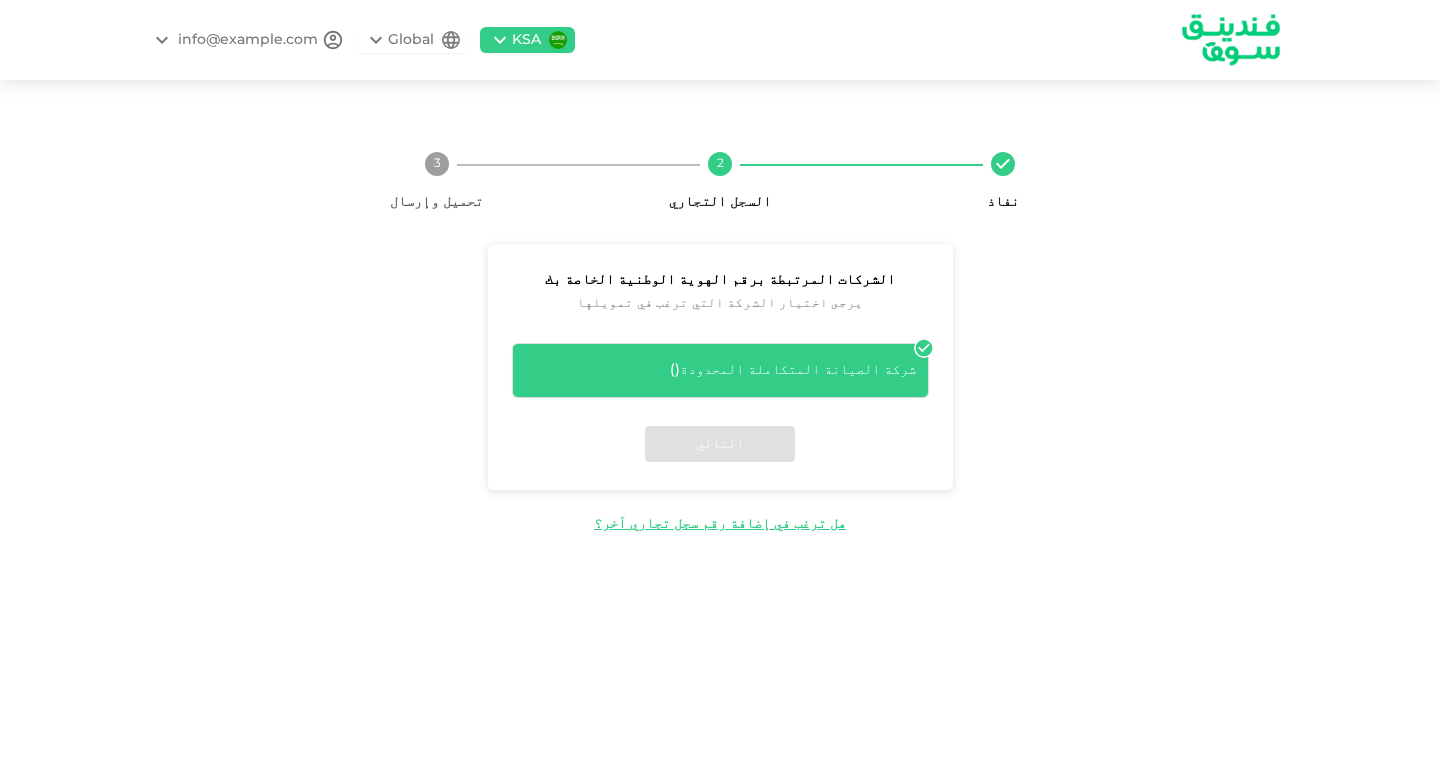 click on "شركة الصيانة المتكاملة المحدودة  ( )" at bounding box center [720, 370] 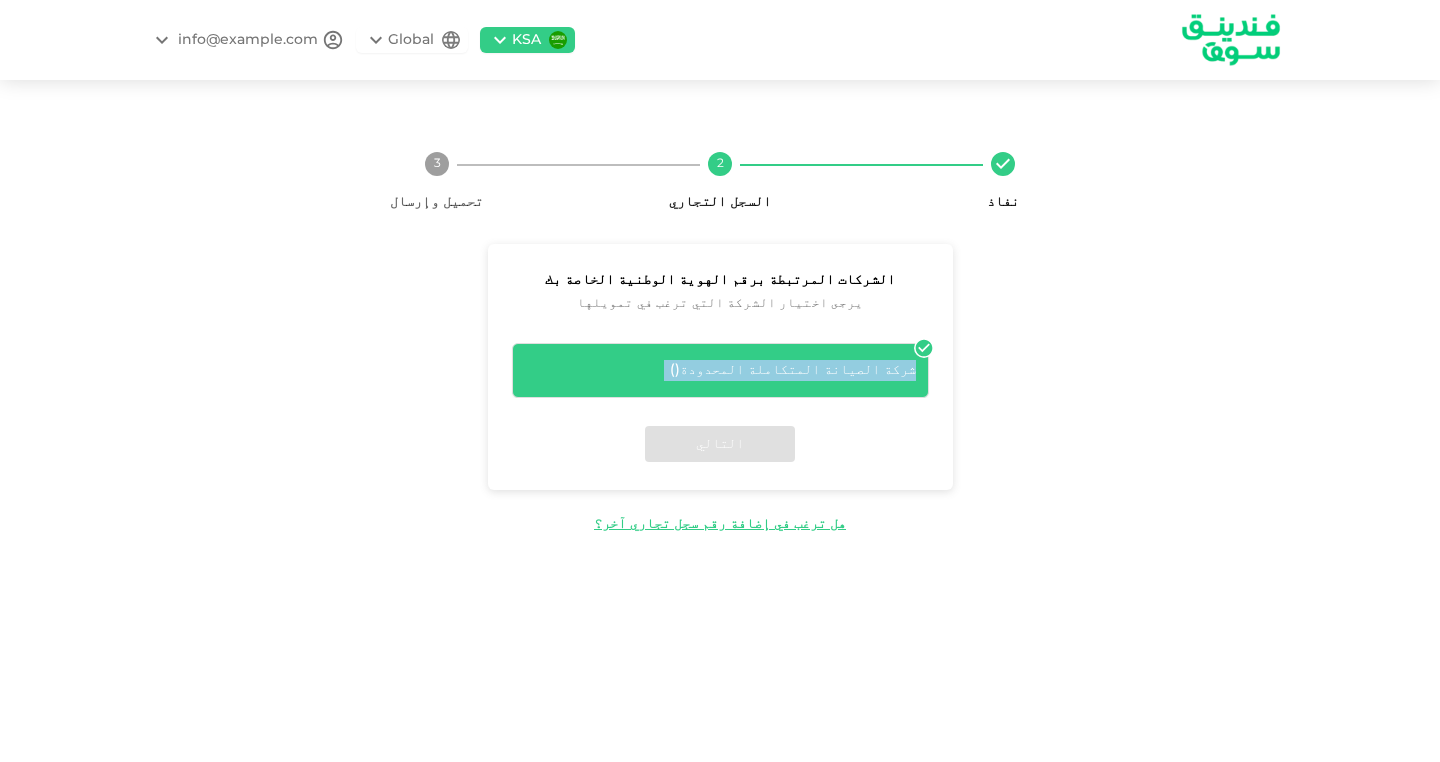 click on "شركة الصيانة المتكاملة المحدودة  ( )" at bounding box center (720, 370) 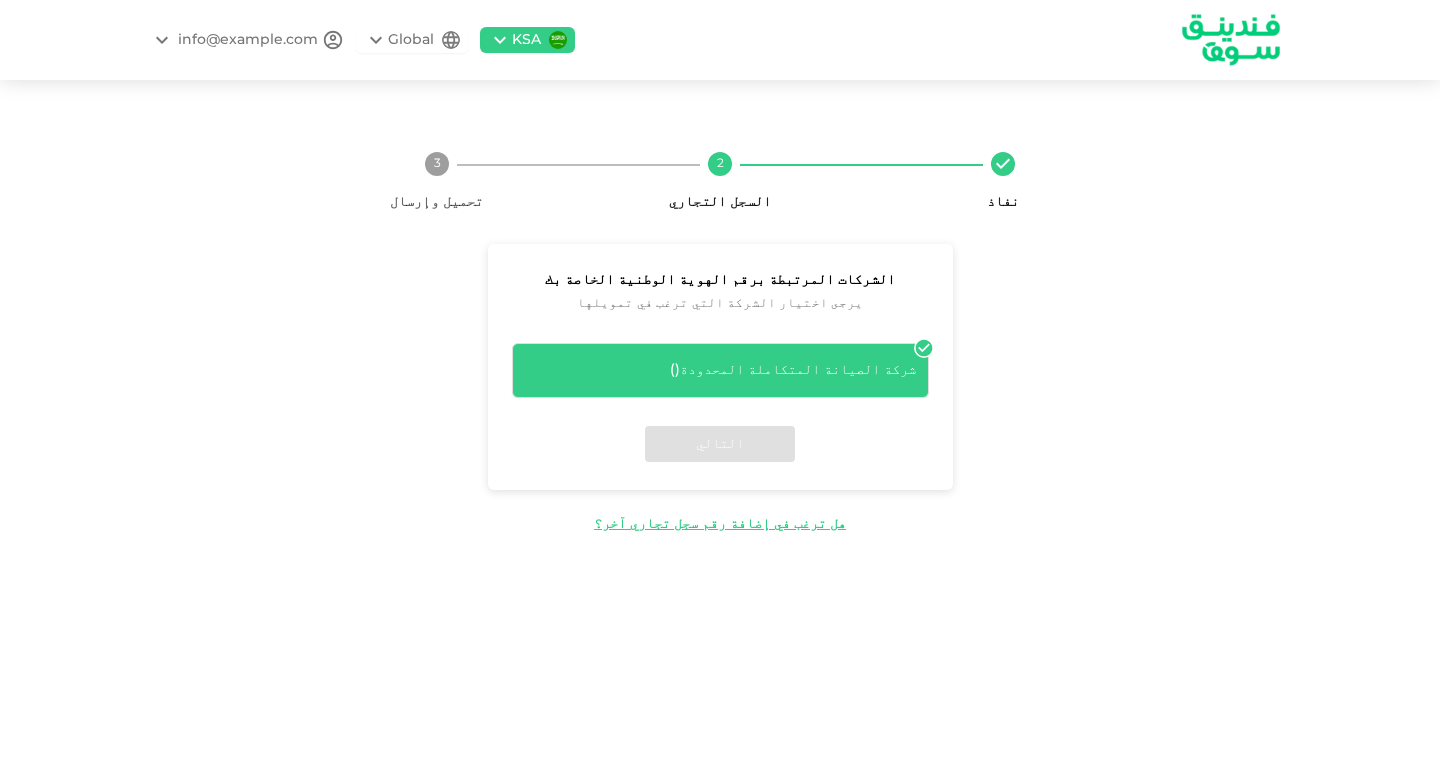 click on "التالي" at bounding box center [720, 444] 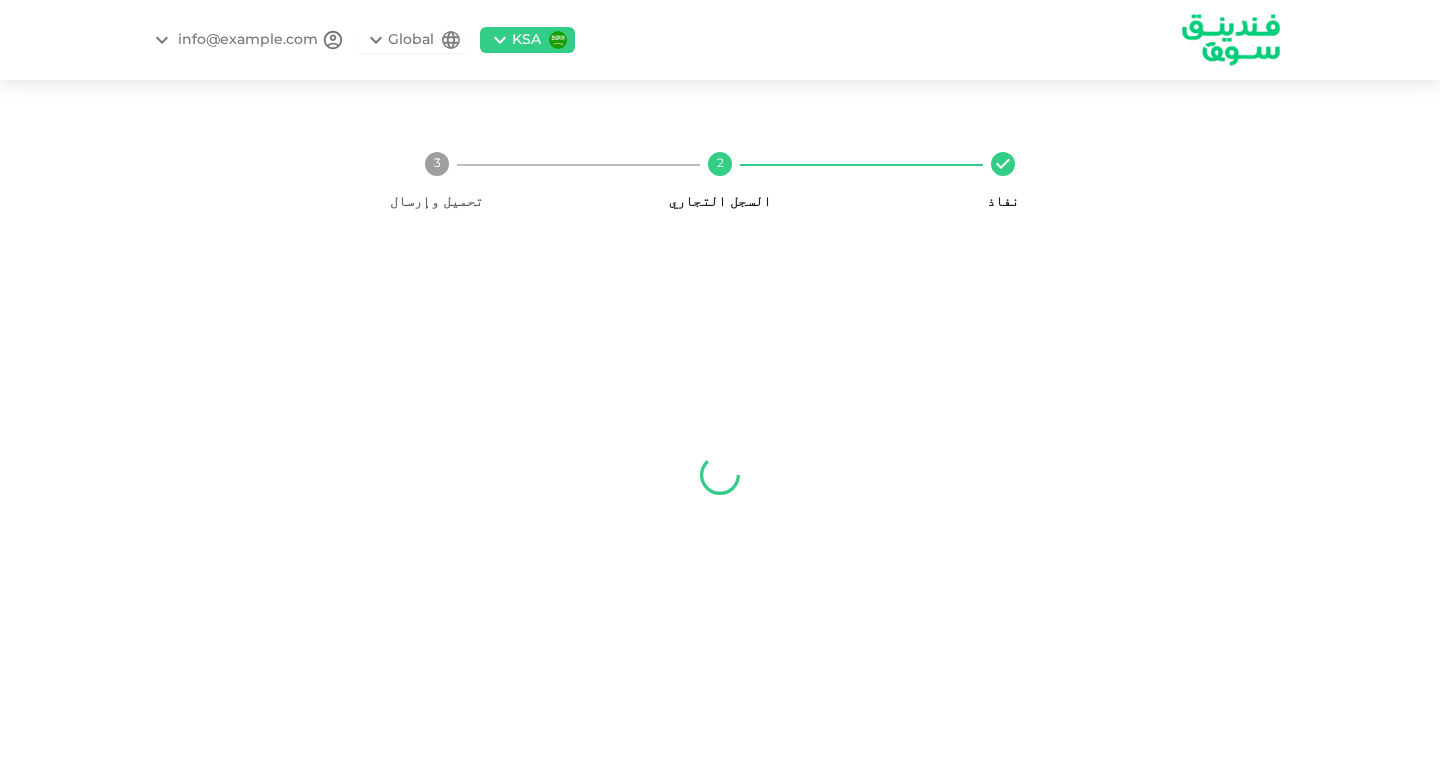 click at bounding box center [1231, 39] 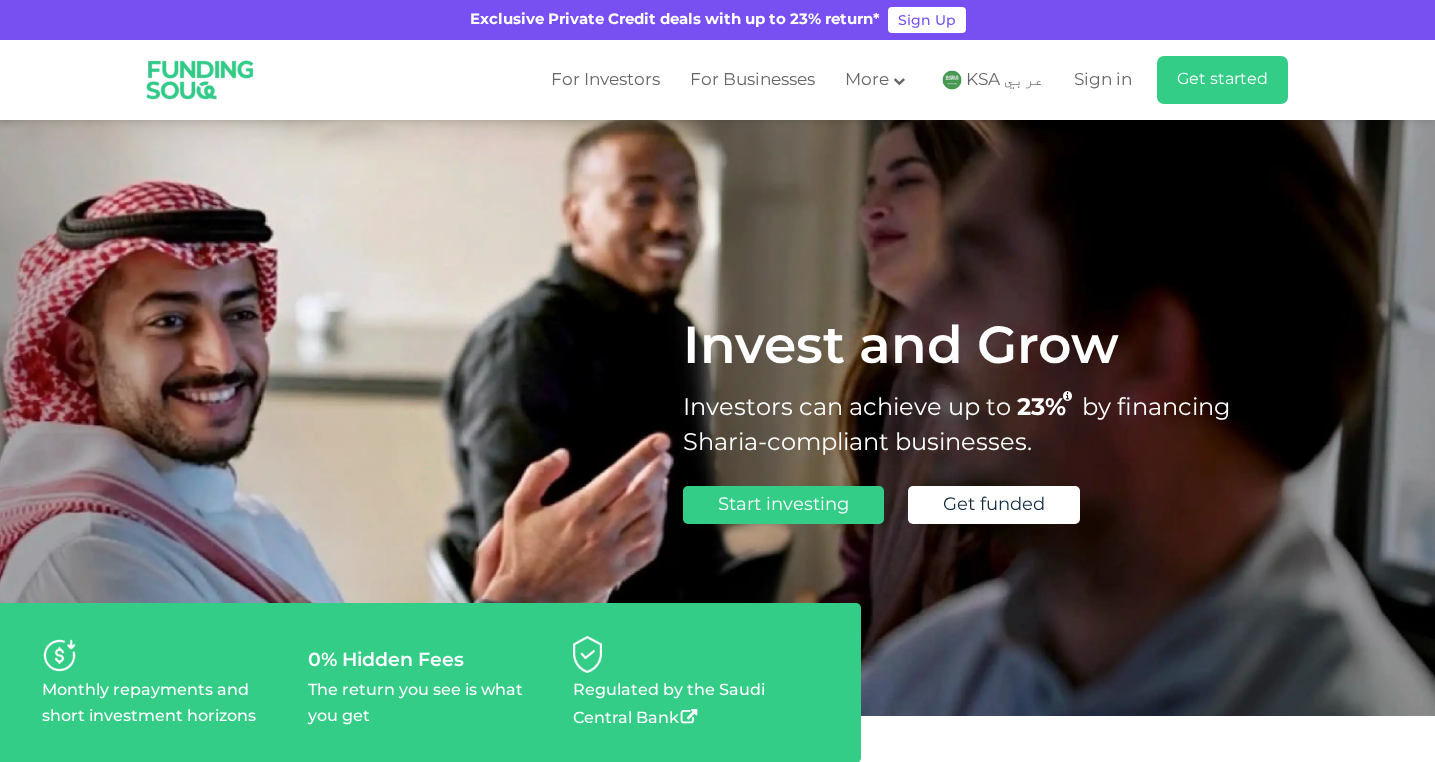 scroll, scrollTop: 0, scrollLeft: 0, axis: both 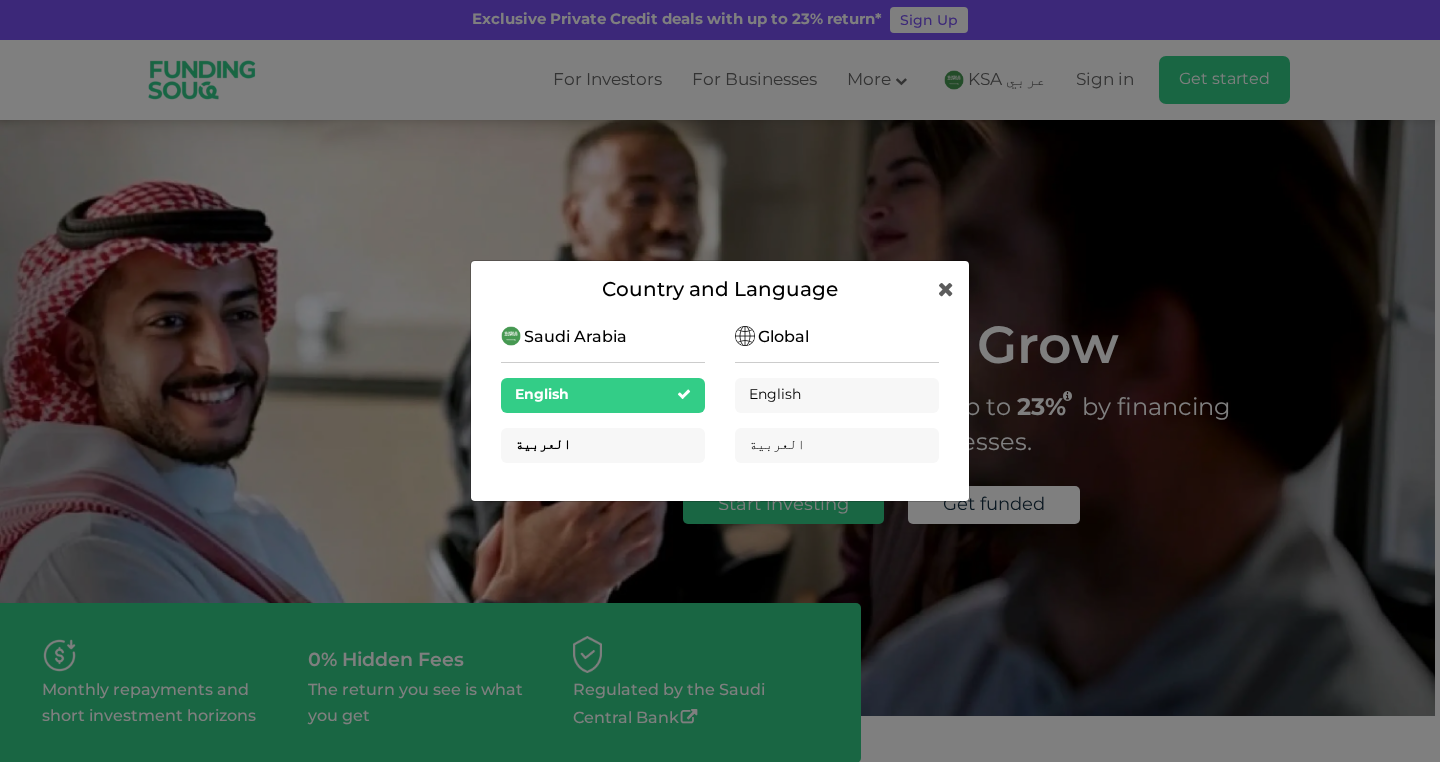 click on "العربية" at bounding box center (603, 445) 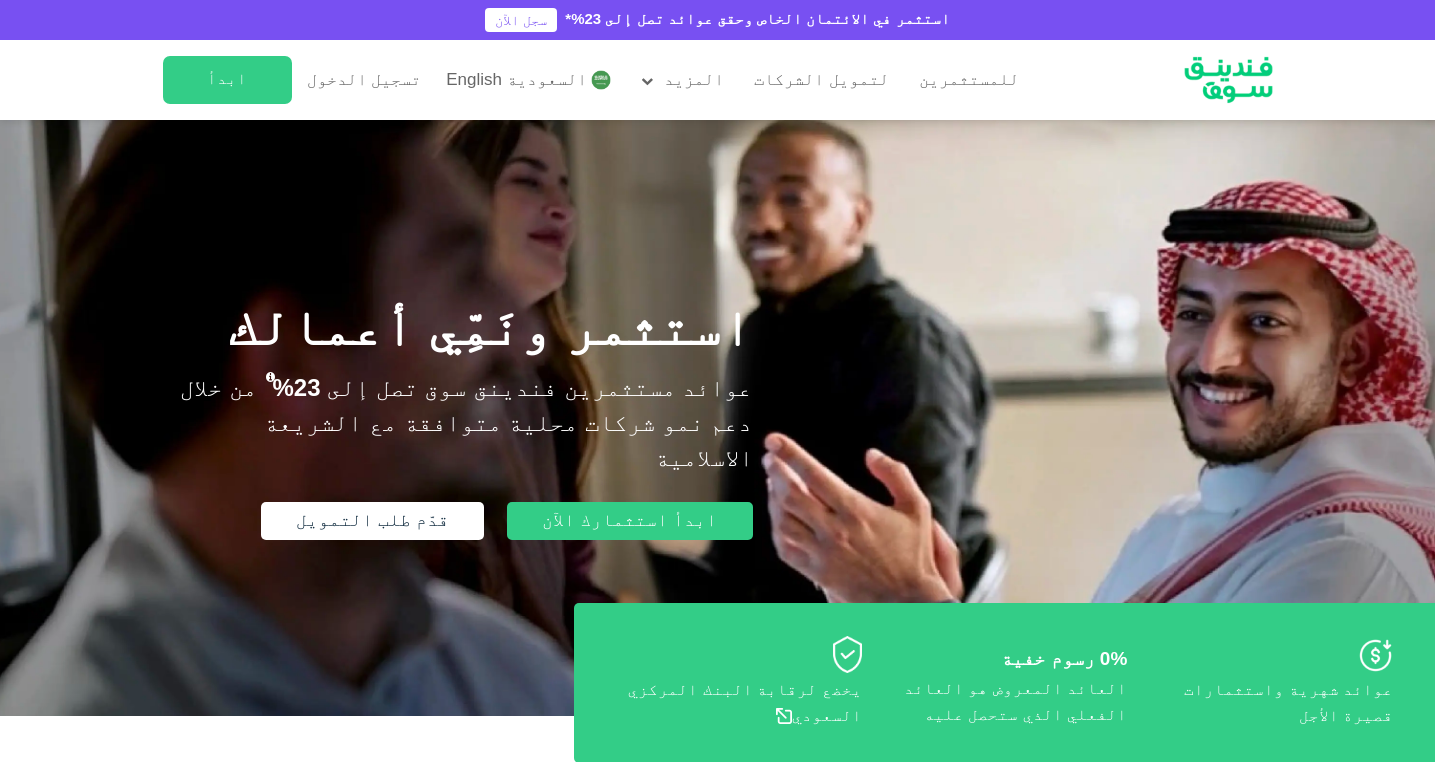 scroll, scrollTop: 0, scrollLeft: 0, axis: both 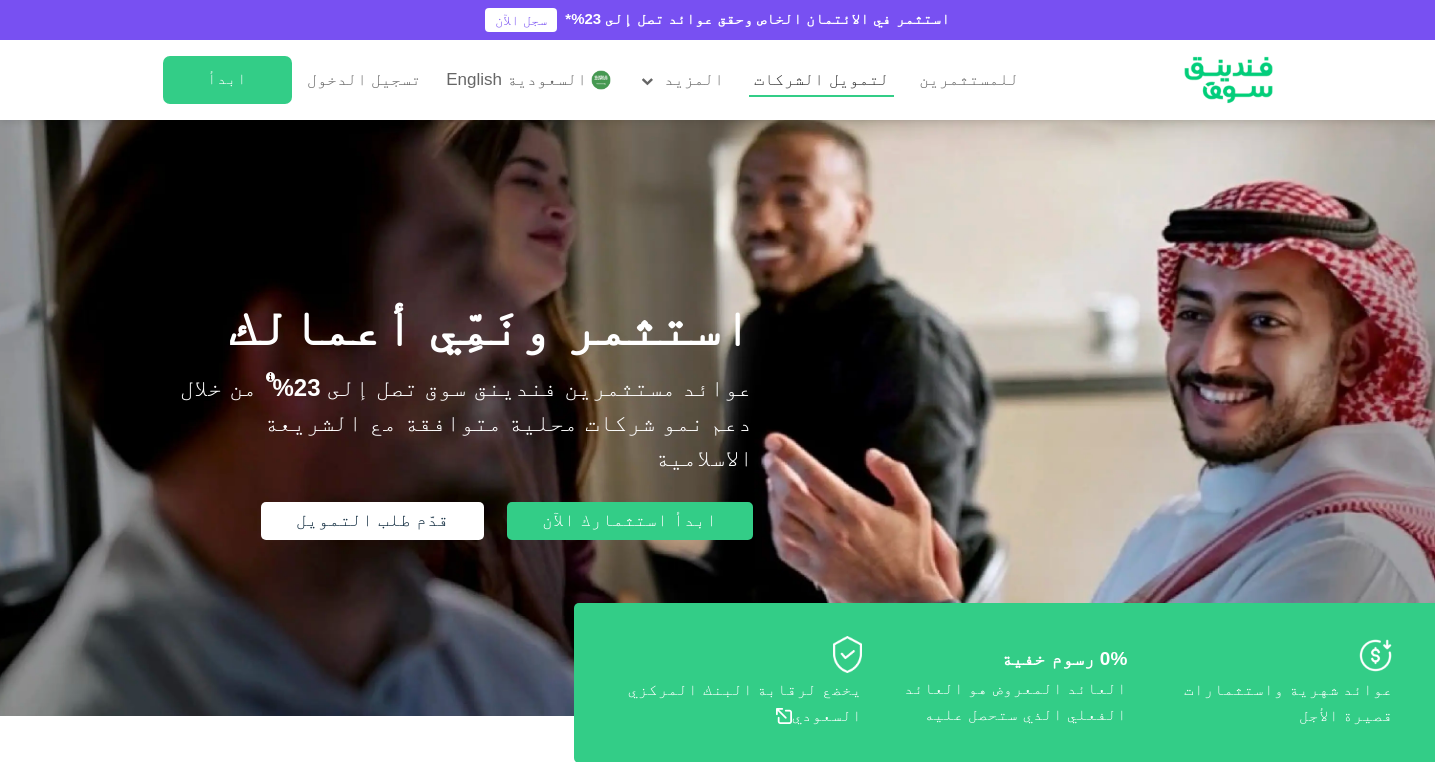 click on "لتمويل الشركات" at bounding box center [821, 80] 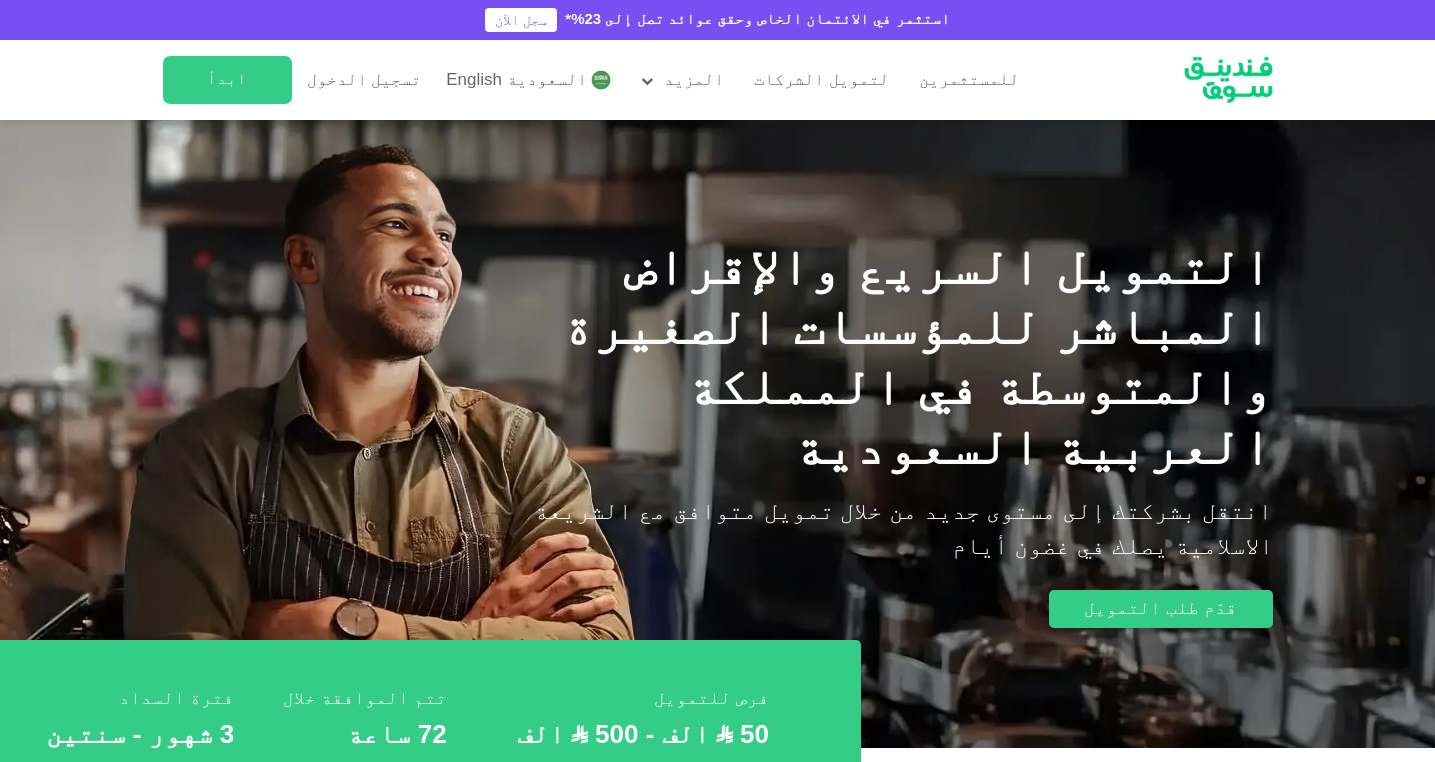 scroll, scrollTop: 0, scrollLeft: 0, axis: both 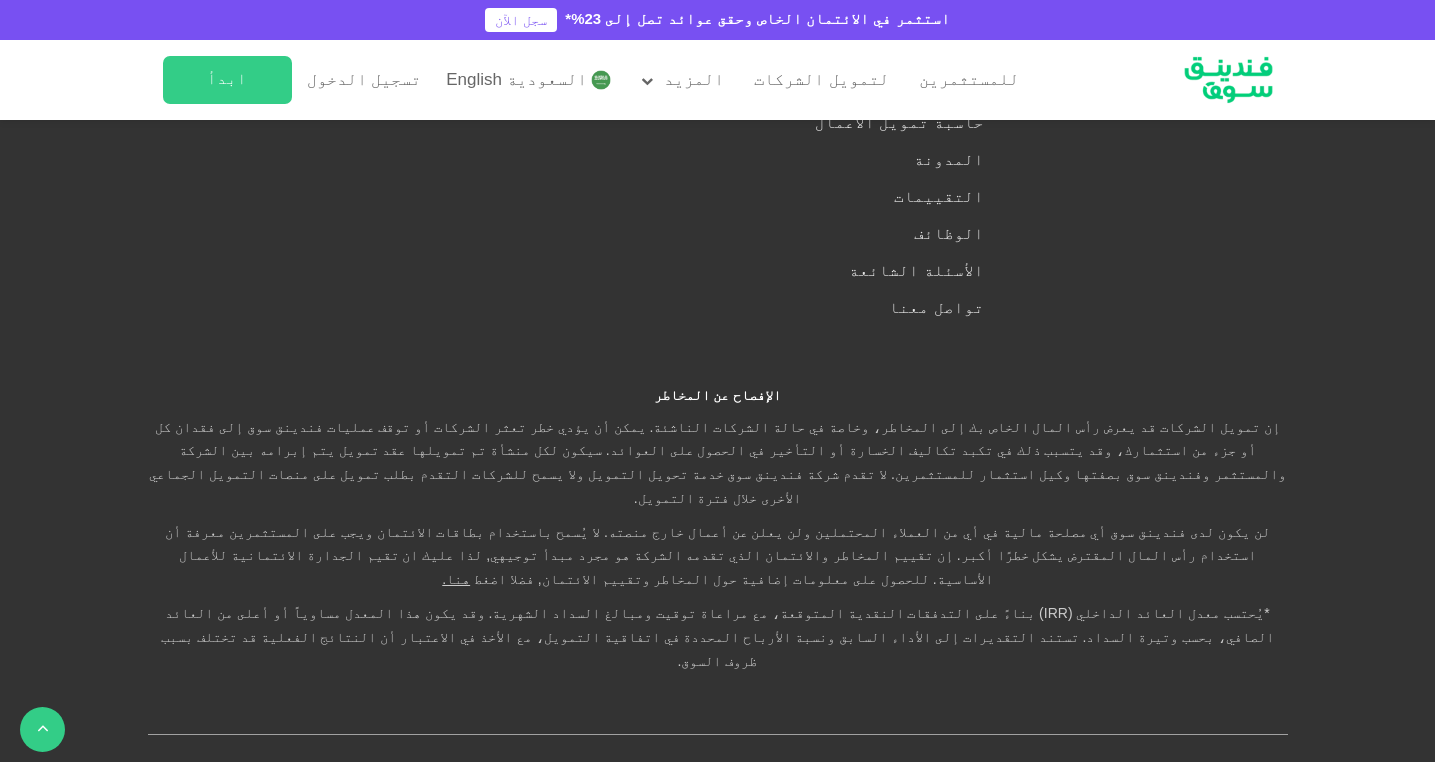 click on "كيف تتم عملية سداد ‏الأقساط ؟" at bounding box center [718, -5] 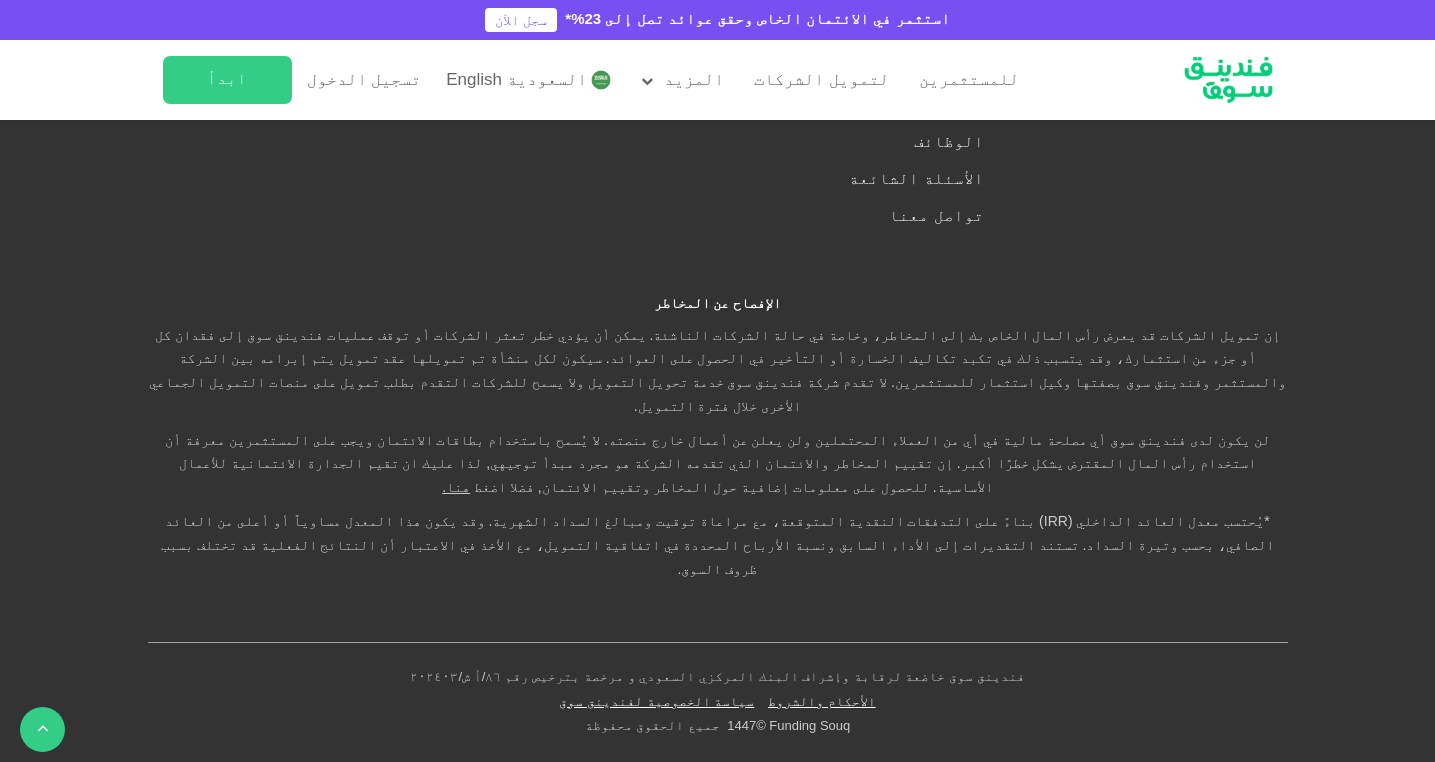 scroll, scrollTop: 3658, scrollLeft: 0, axis: vertical 